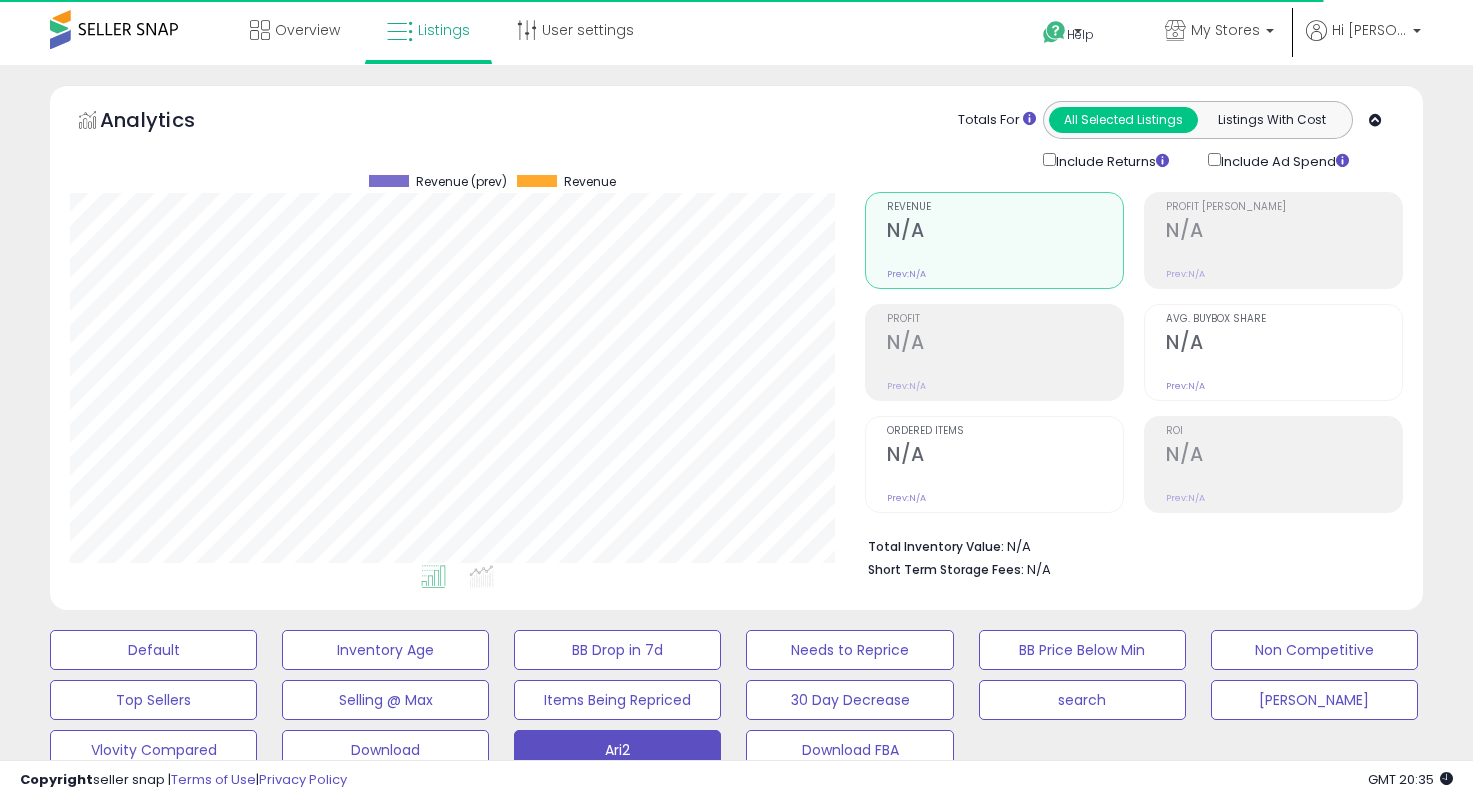 select on "**" 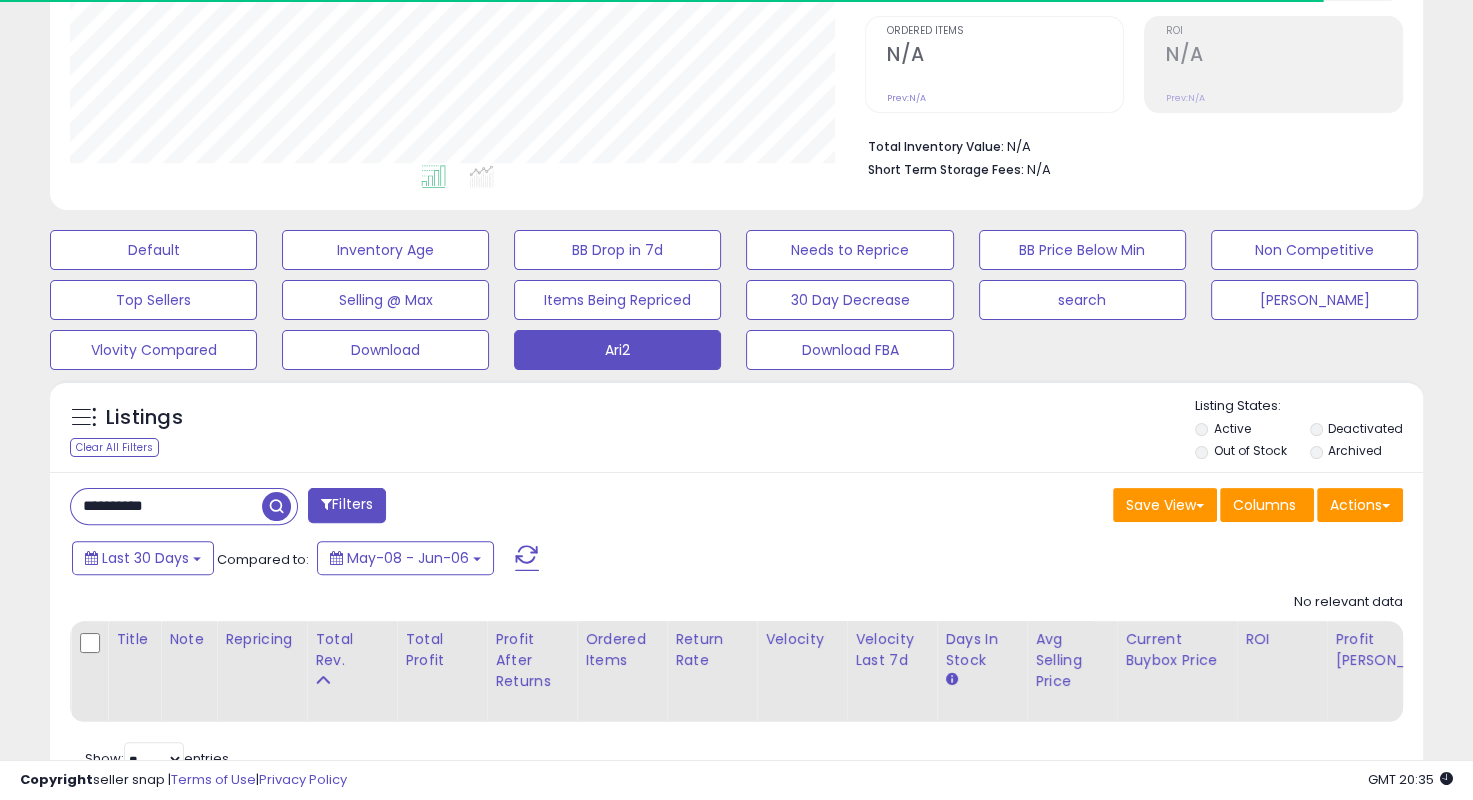 scroll, scrollTop: 999589, scrollLeft: 999204, axis: both 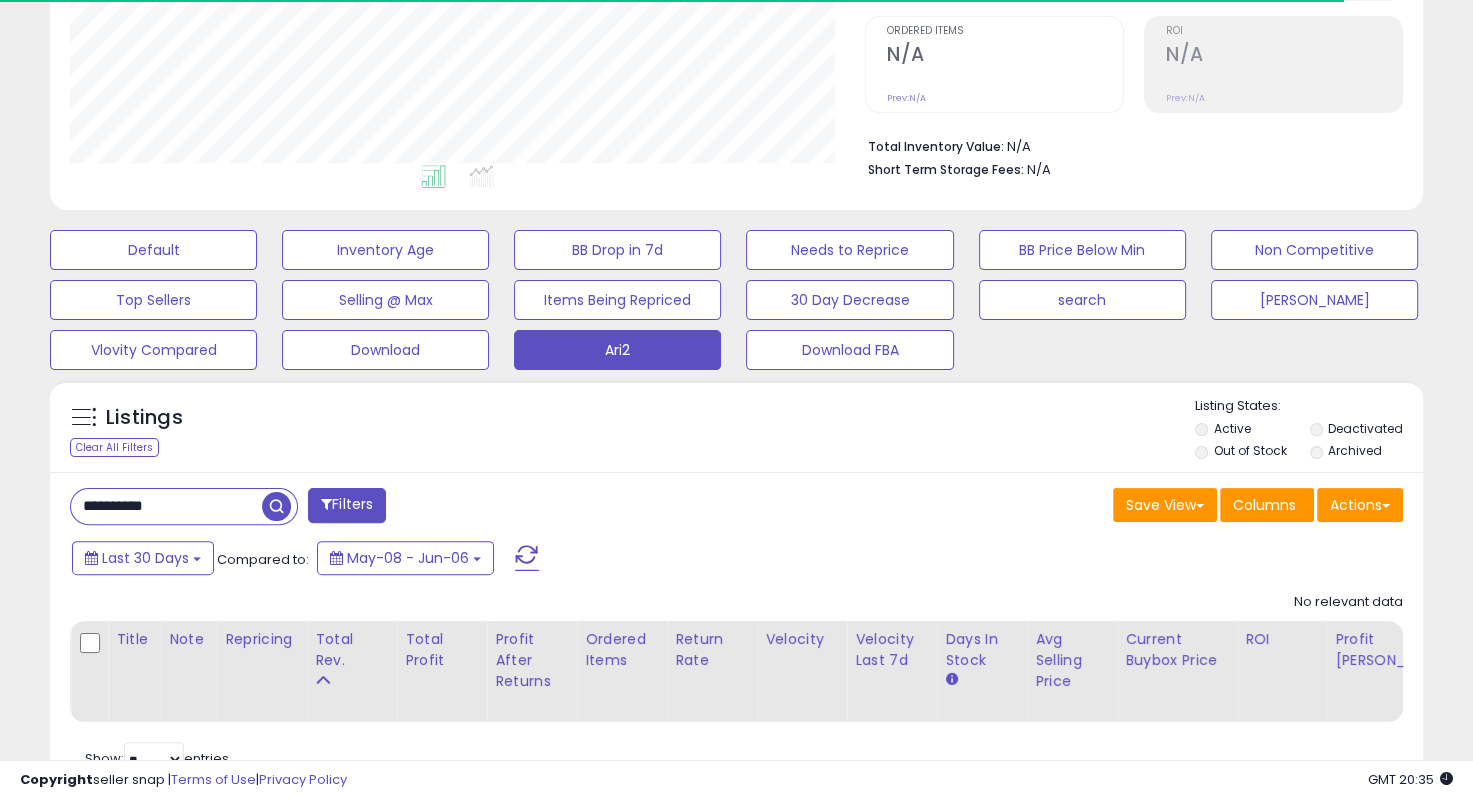click on "**********" at bounding box center [166, 506] 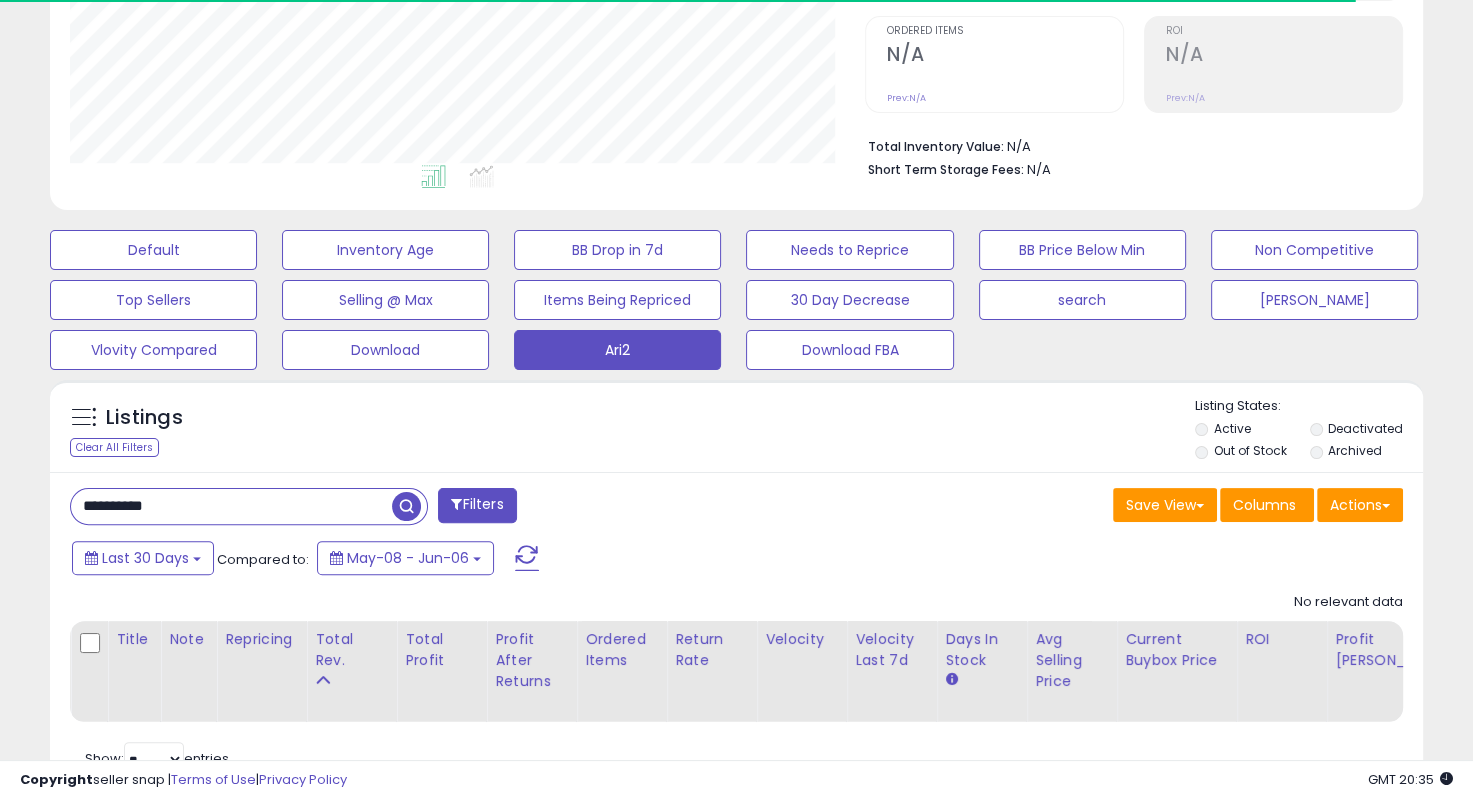 click on "**********" at bounding box center (231, 506) 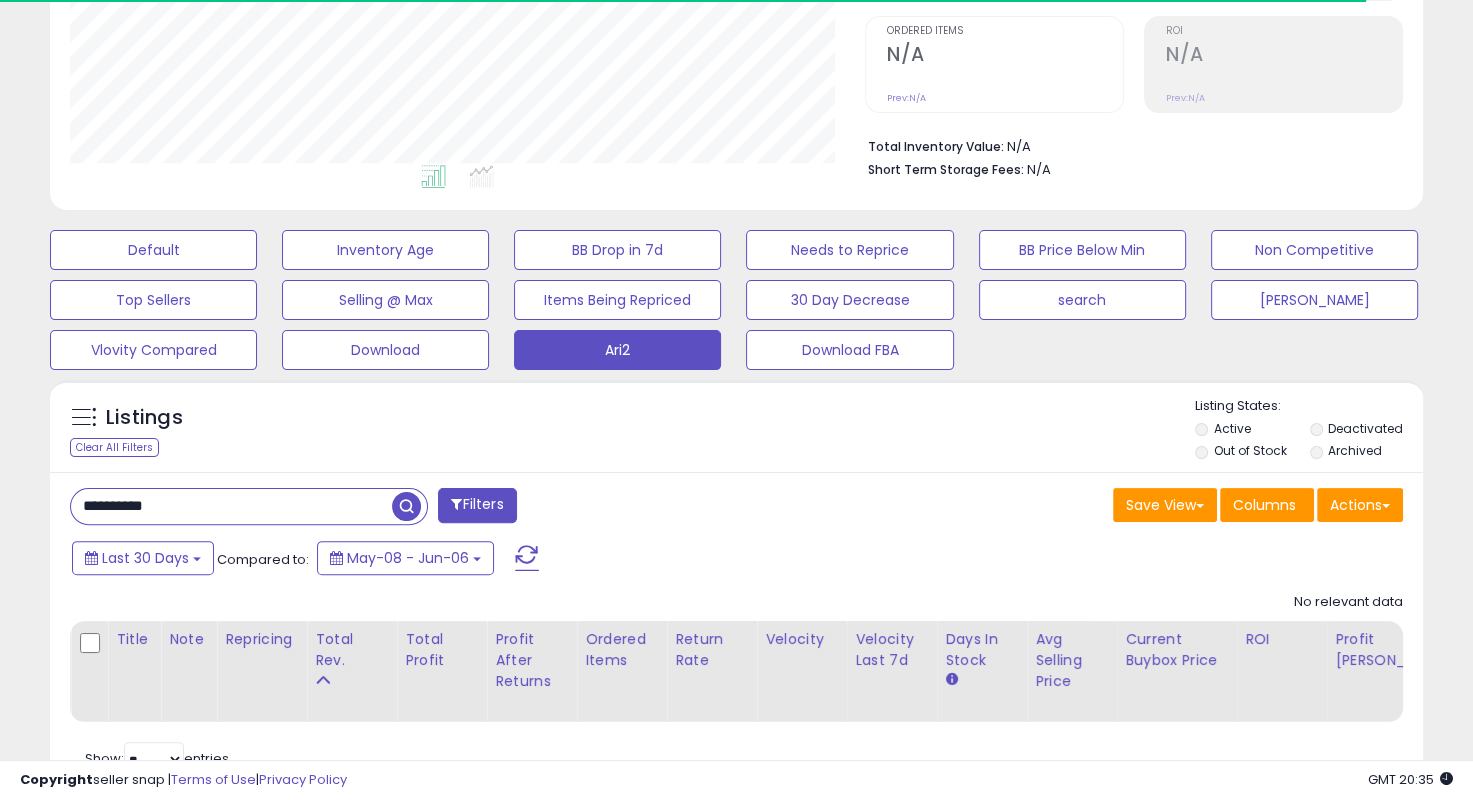 paste on "**********" 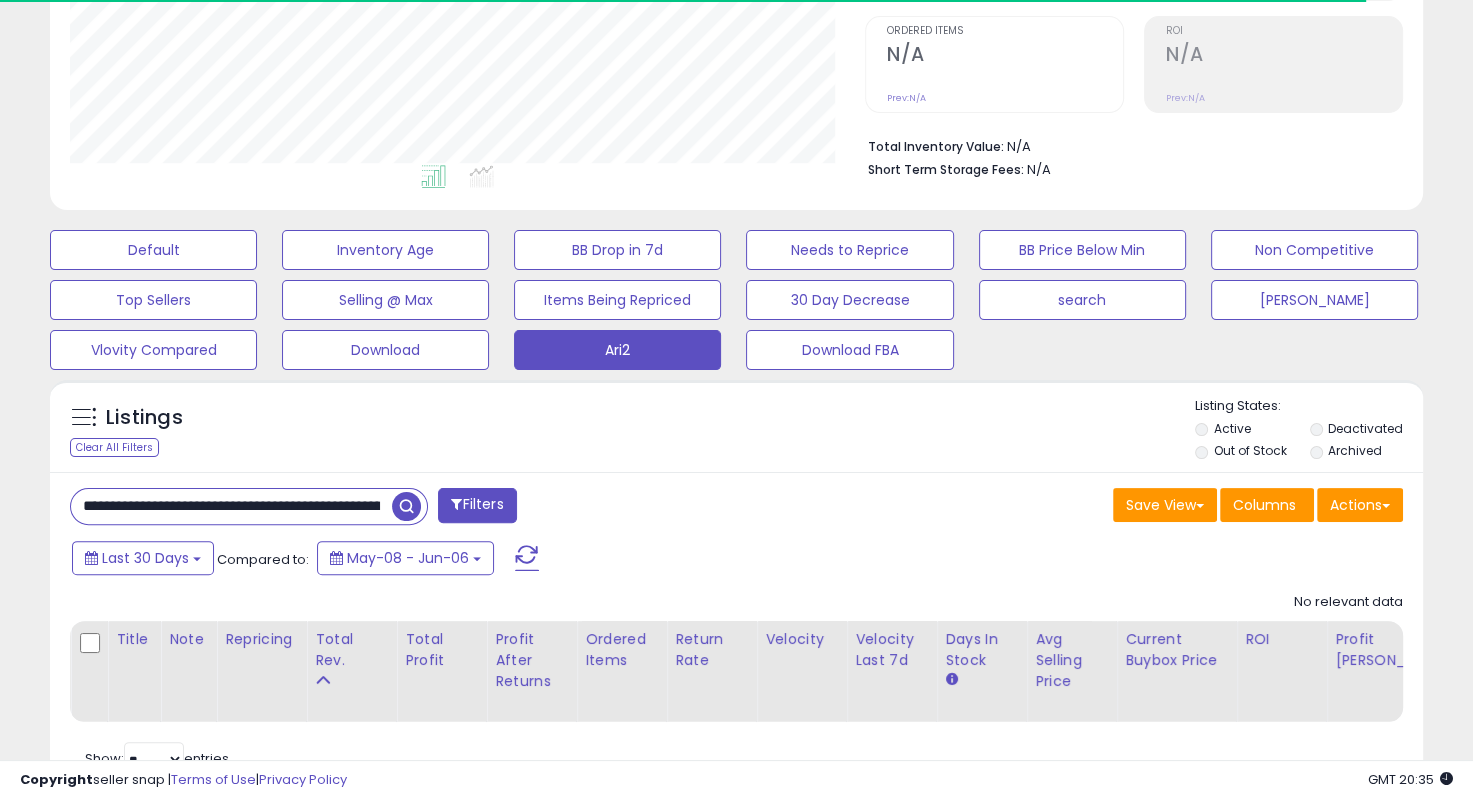 scroll, scrollTop: 0, scrollLeft: 209, axis: horizontal 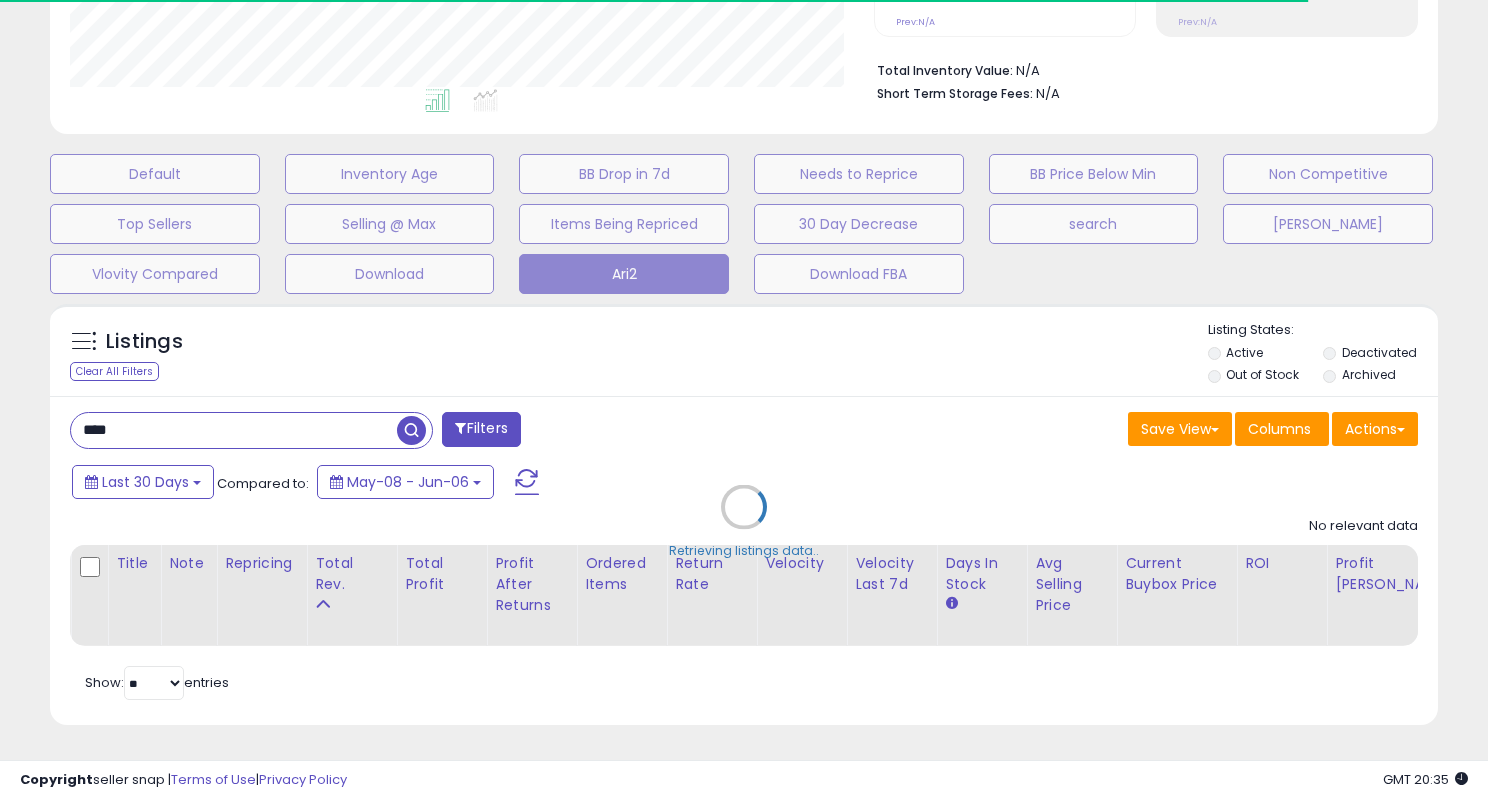 type on "***" 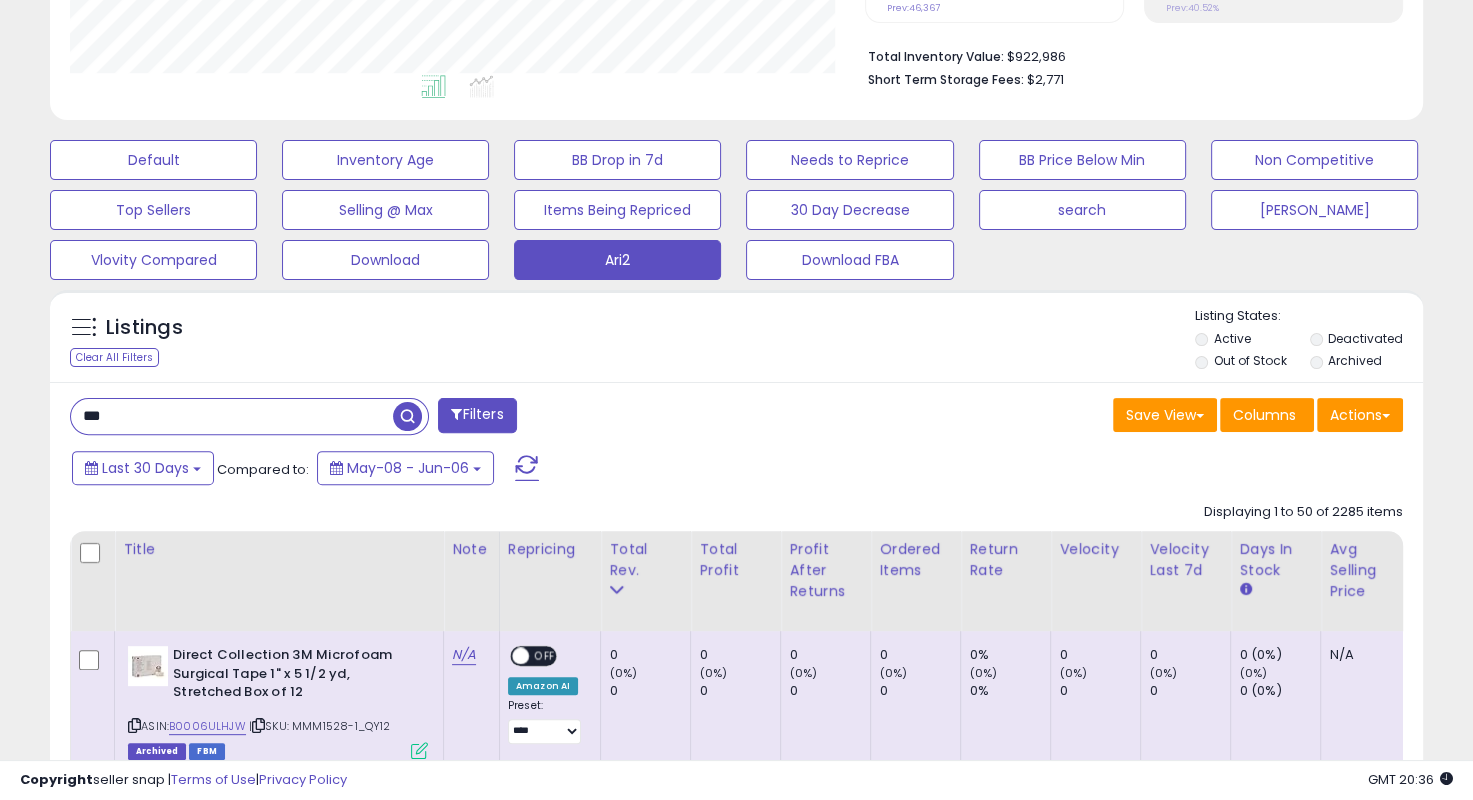 scroll, scrollTop: 999589, scrollLeft: 999204, axis: both 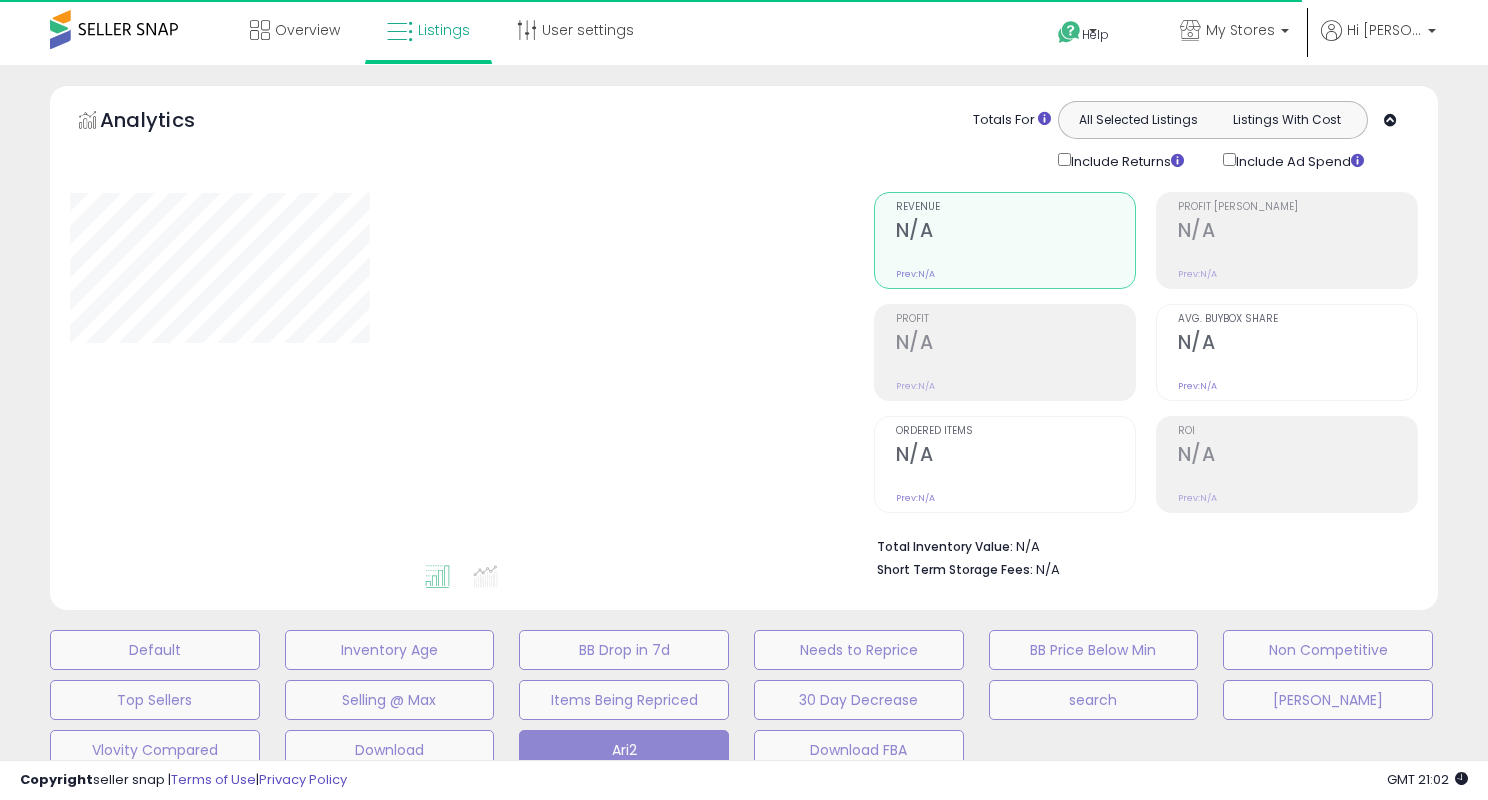 click on "**********" at bounding box center (744, 655) 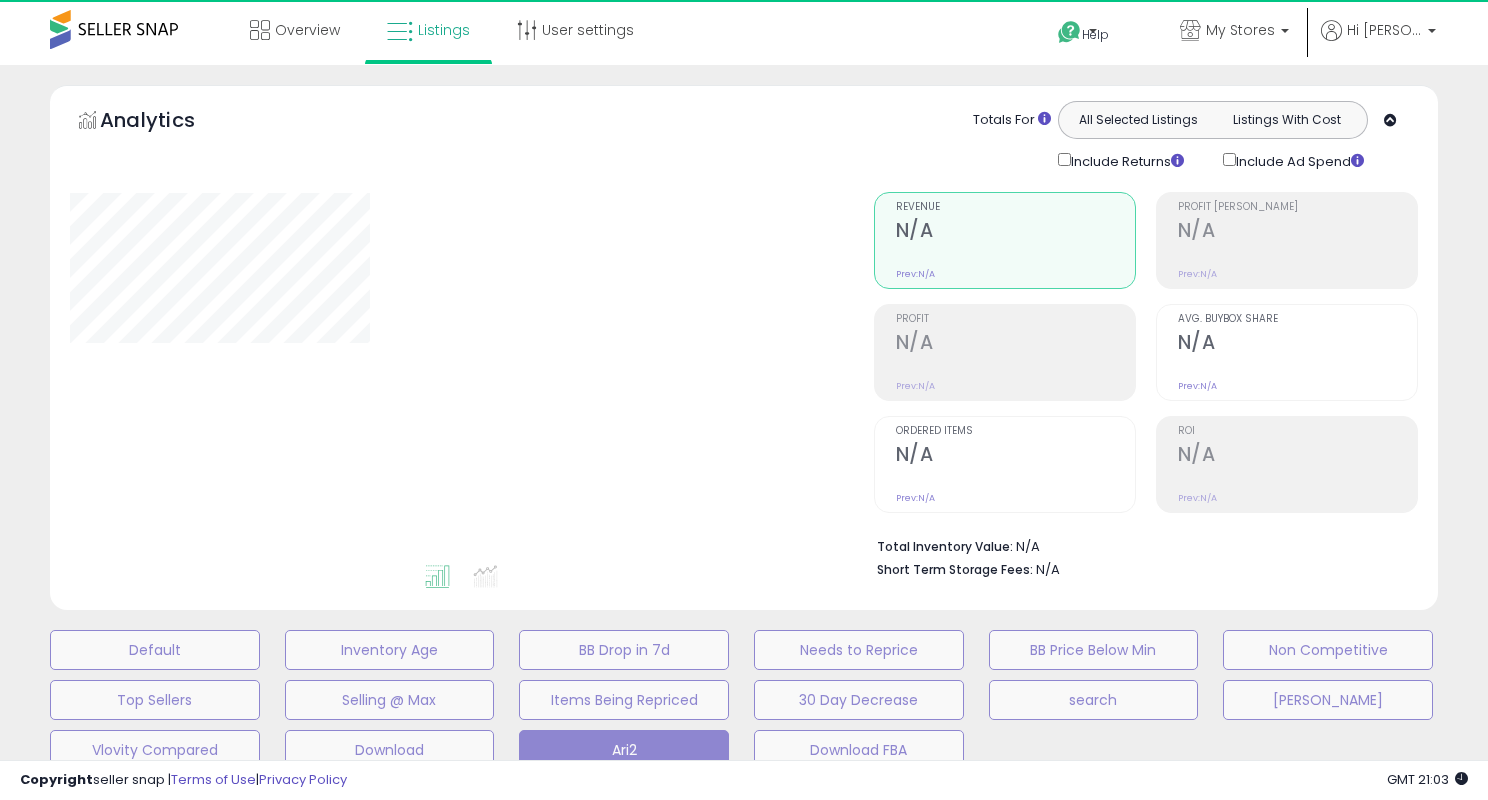type on "***" 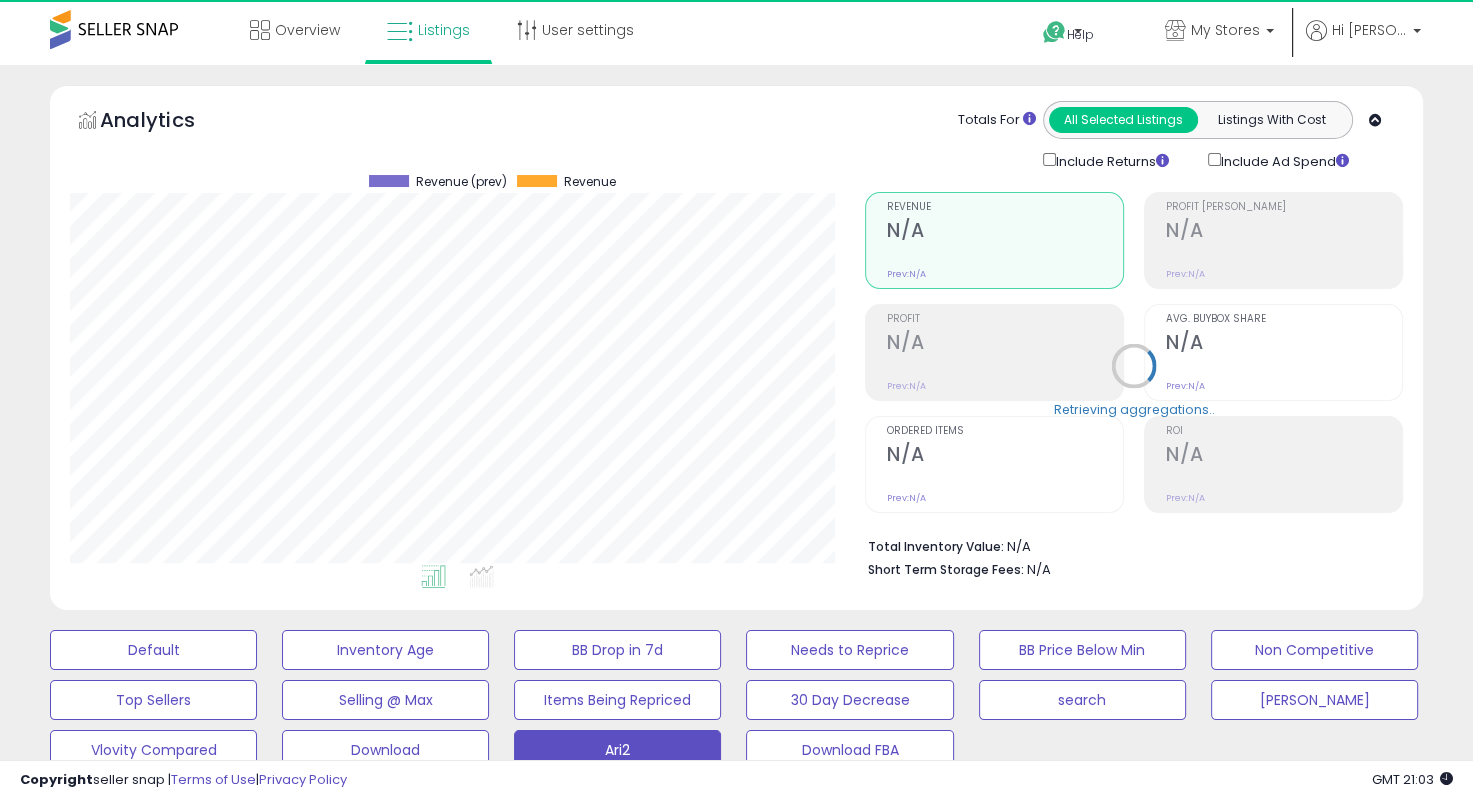 scroll, scrollTop: 999589, scrollLeft: 999204, axis: both 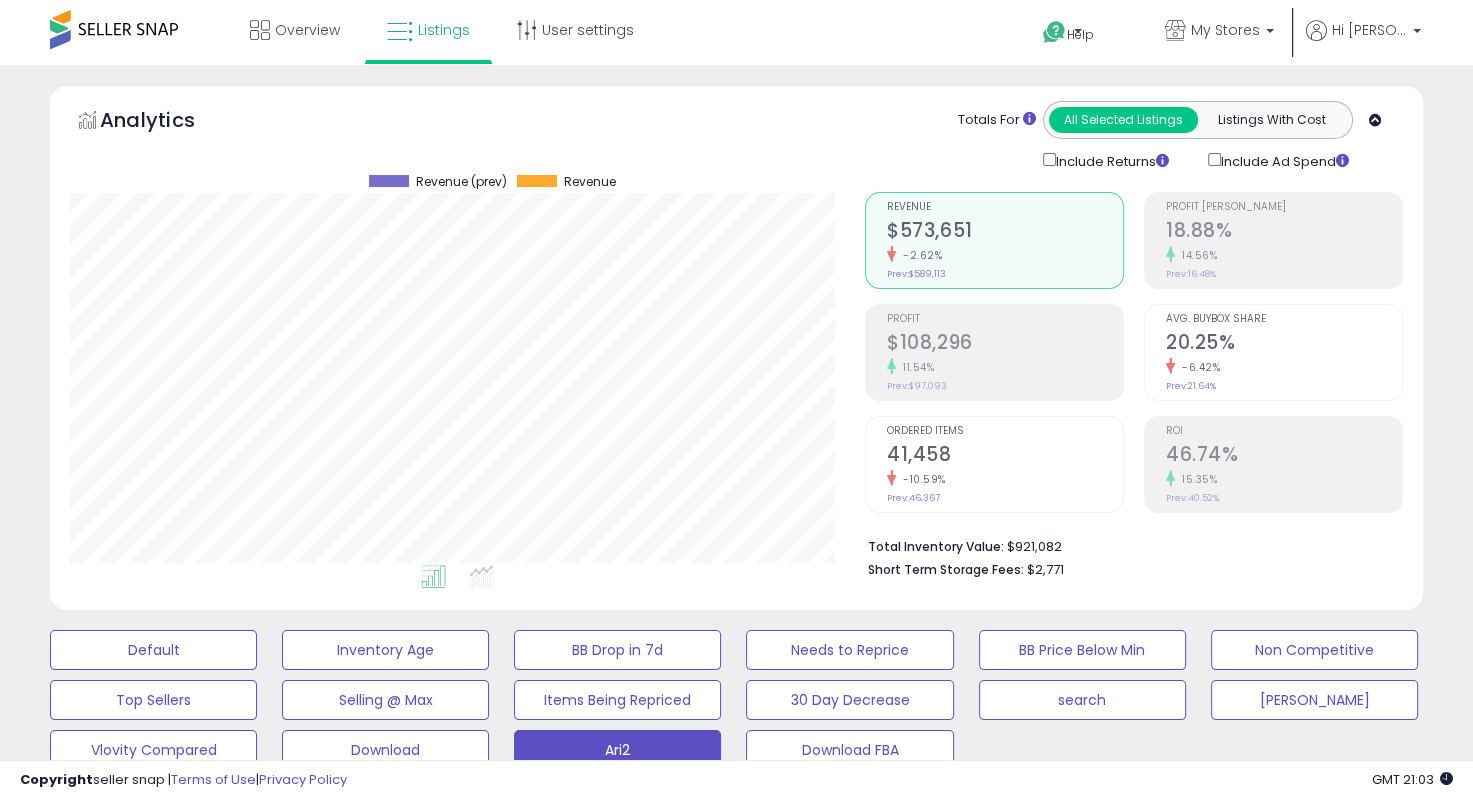 click on "Total Inventory Value:   $921,082" at bounding box center (1128, 545) 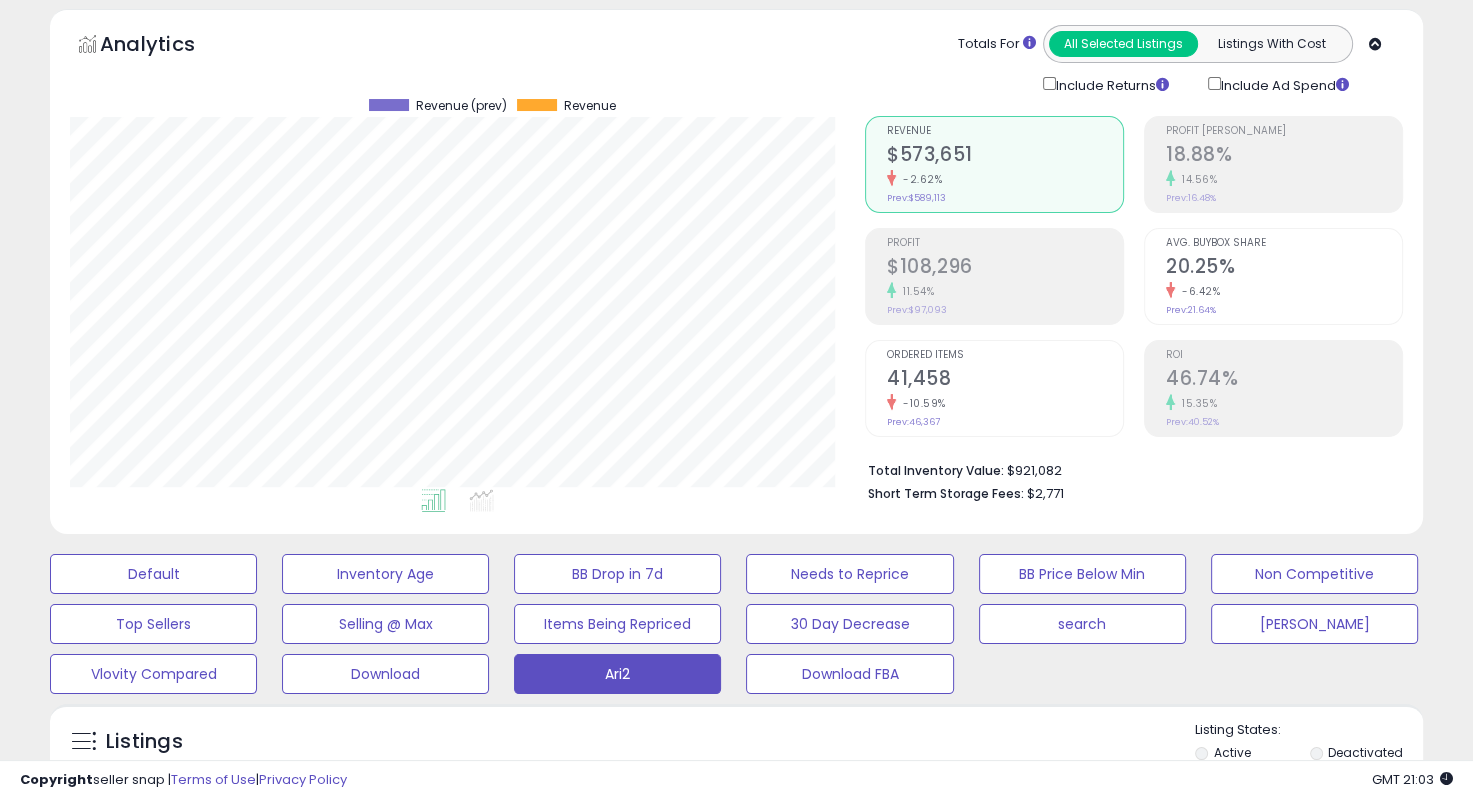 scroll, scrollTop: 200, scrollLeft: 0, axis: vertical 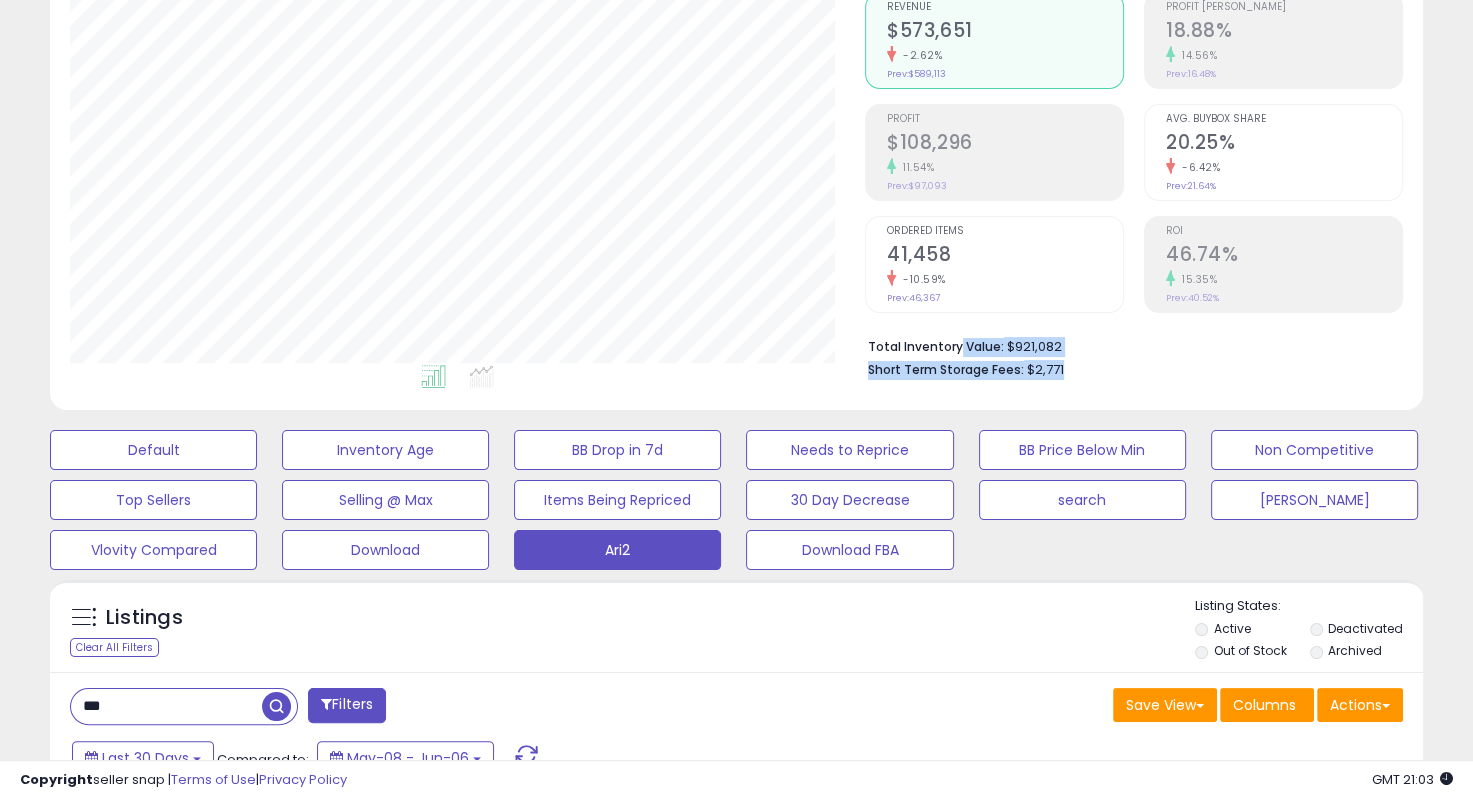 drag, startPoint x: 956, startPoint y: 352, endPoint x: 1058, endPoint y: 359, distance: 102.239914 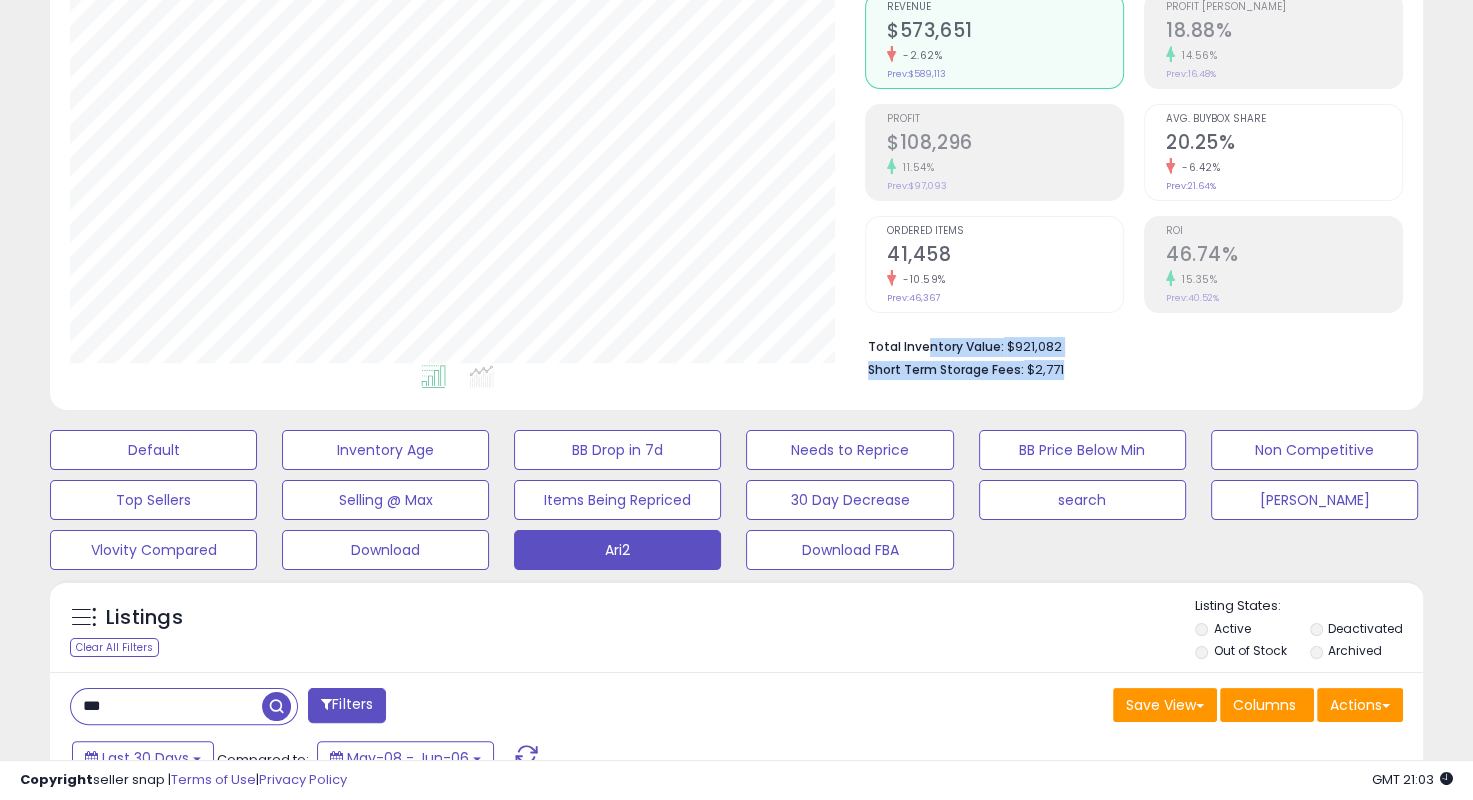 drag, startPoint x: 1064, startPoint y: 360, endPoint x: 930, endPoint y: 330, distance: 137.31715 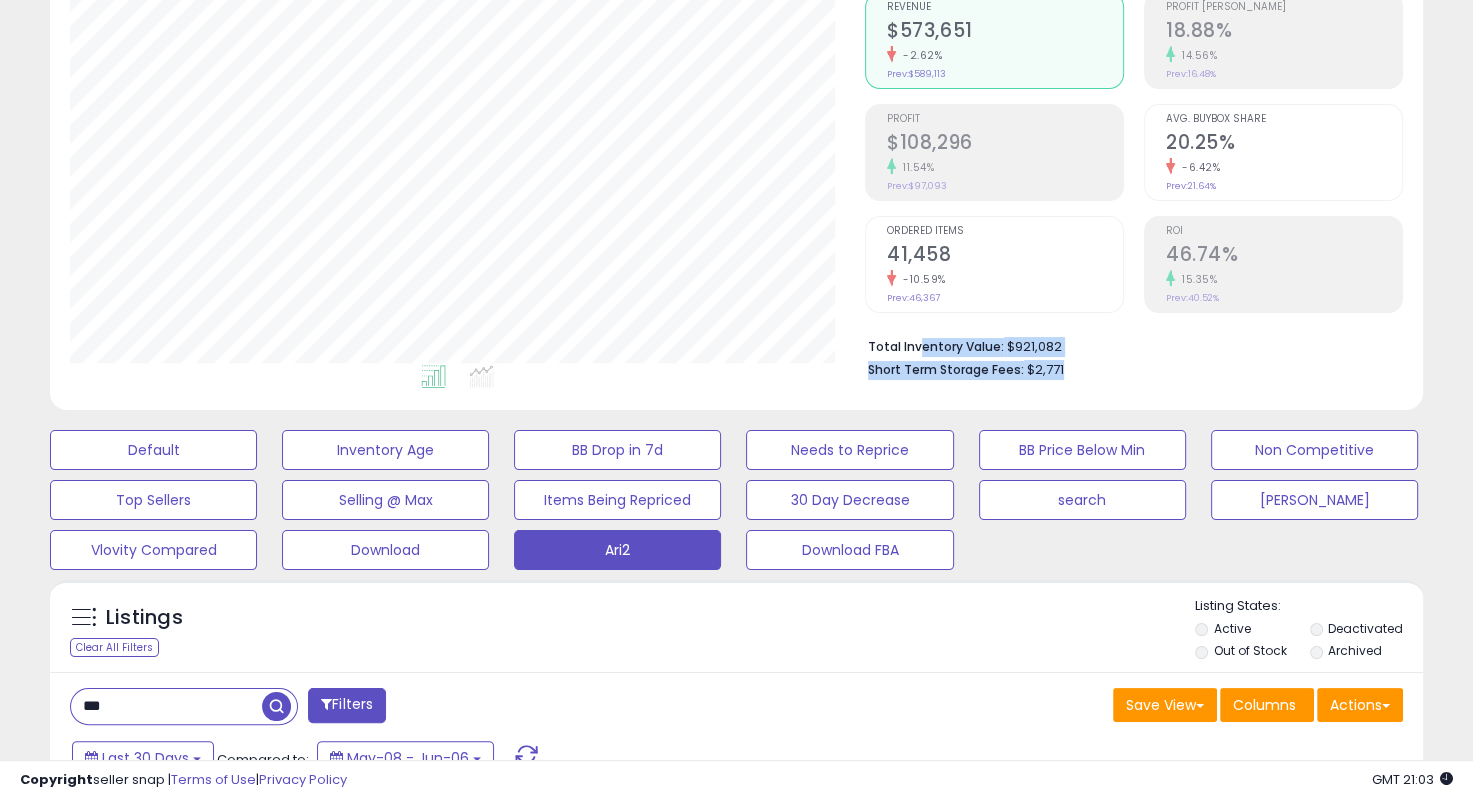 drag, startPoint x: 921, startPoint y: 332, endPoint x: 1084, endPoint y: 371, distance: 167.60072 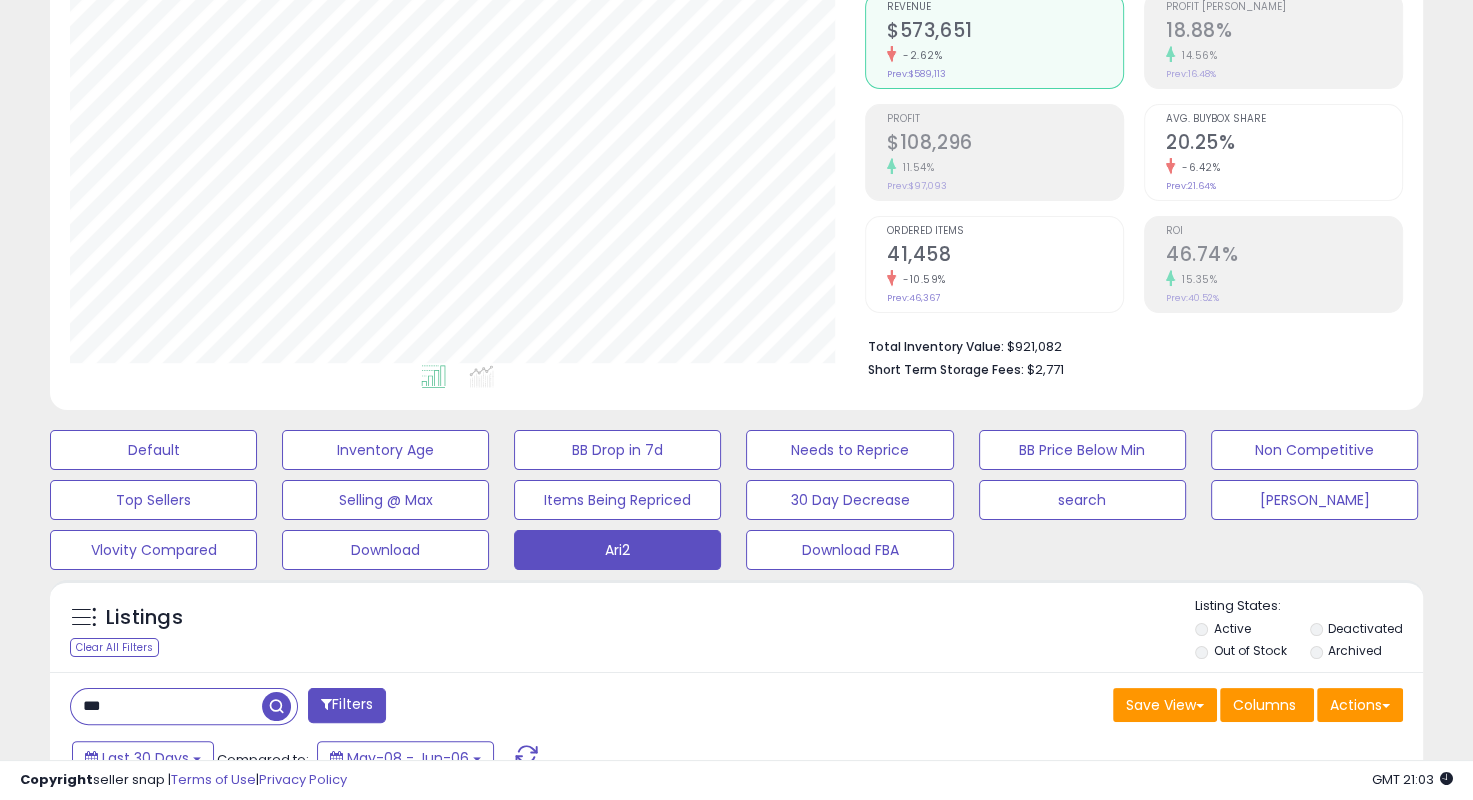 scroll, scrollTop: 400, scrollLeft: 0, axis: vertical 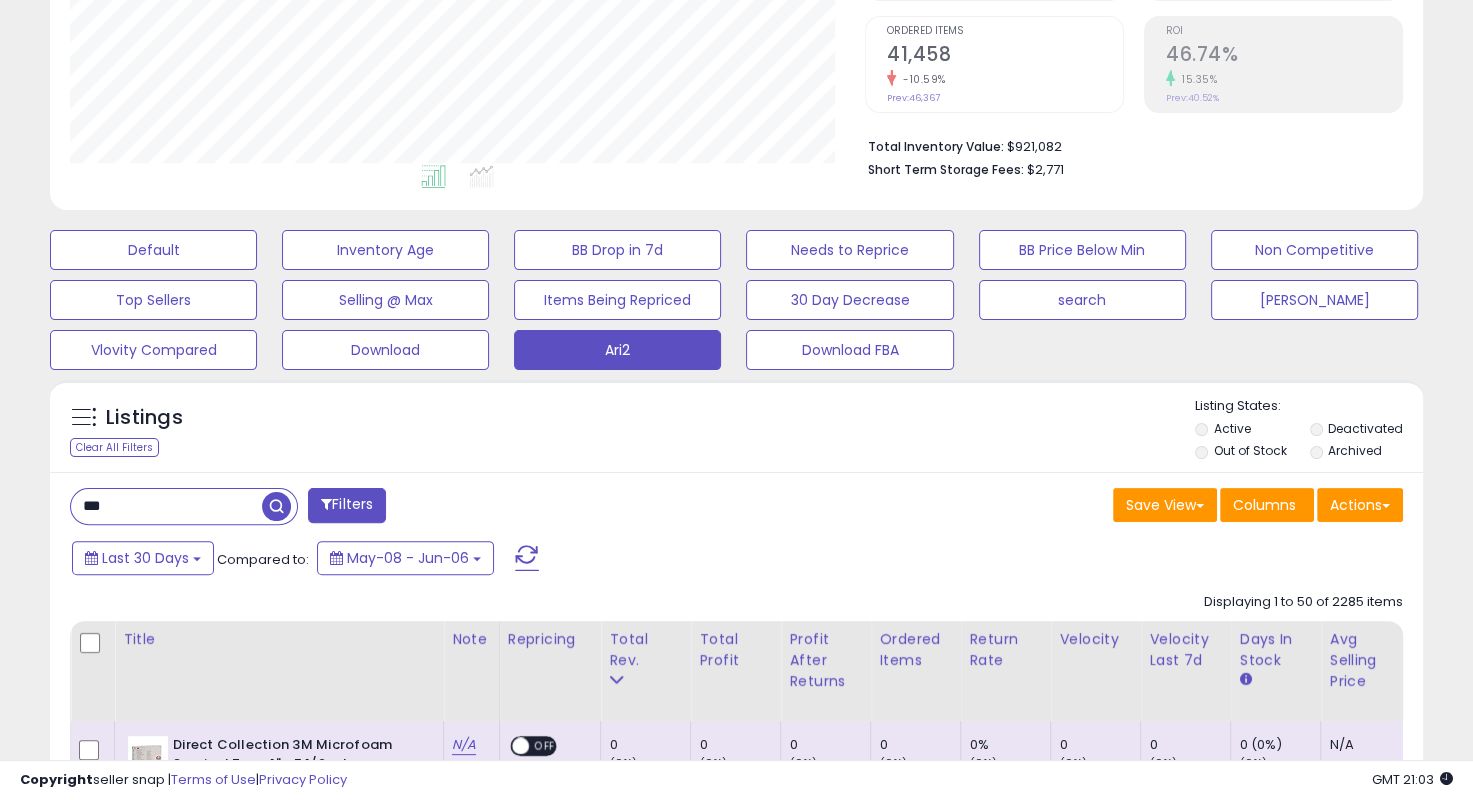 click on "***" at bounding box center [166, 506] 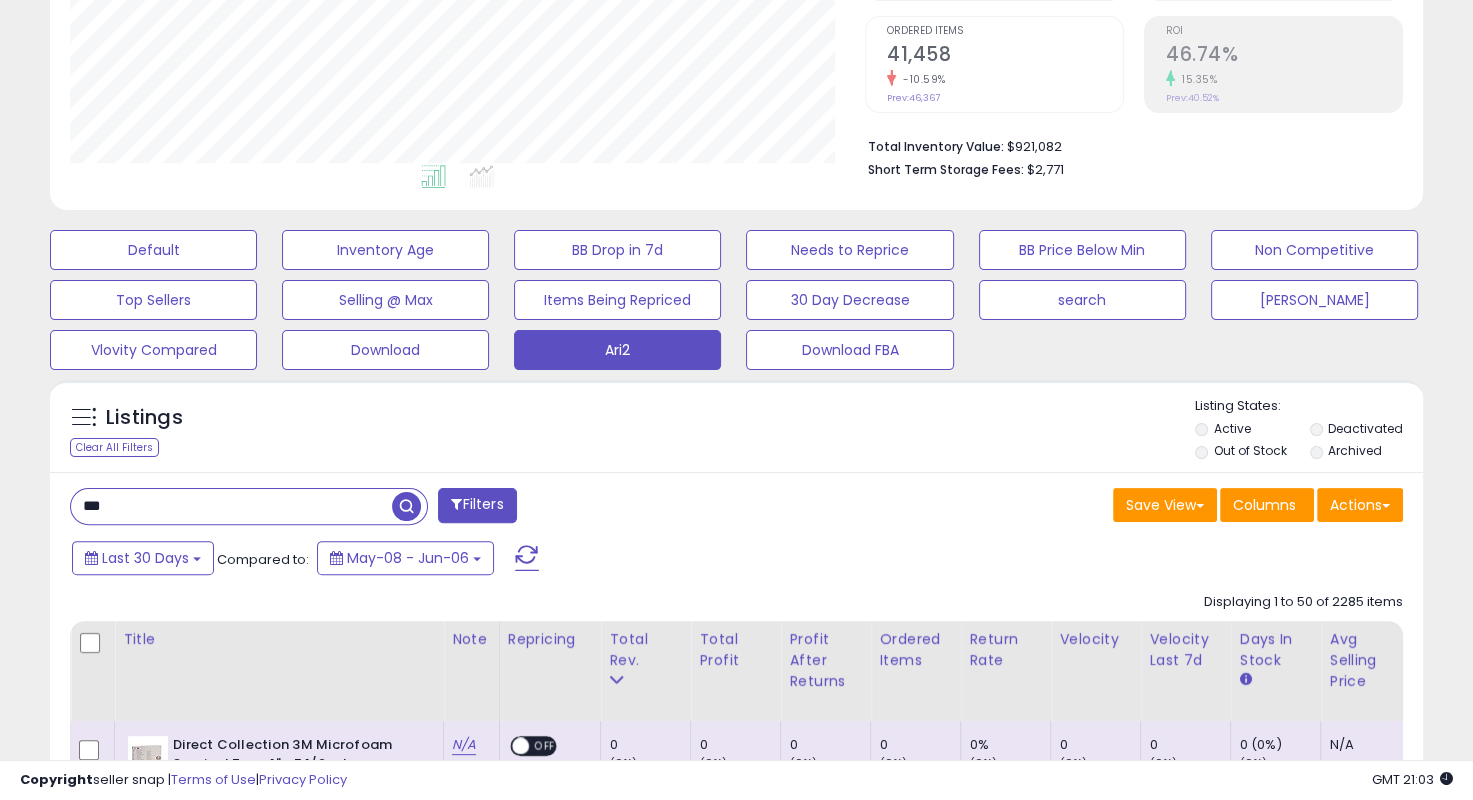 click on "***" at bounding box center [231, 506] 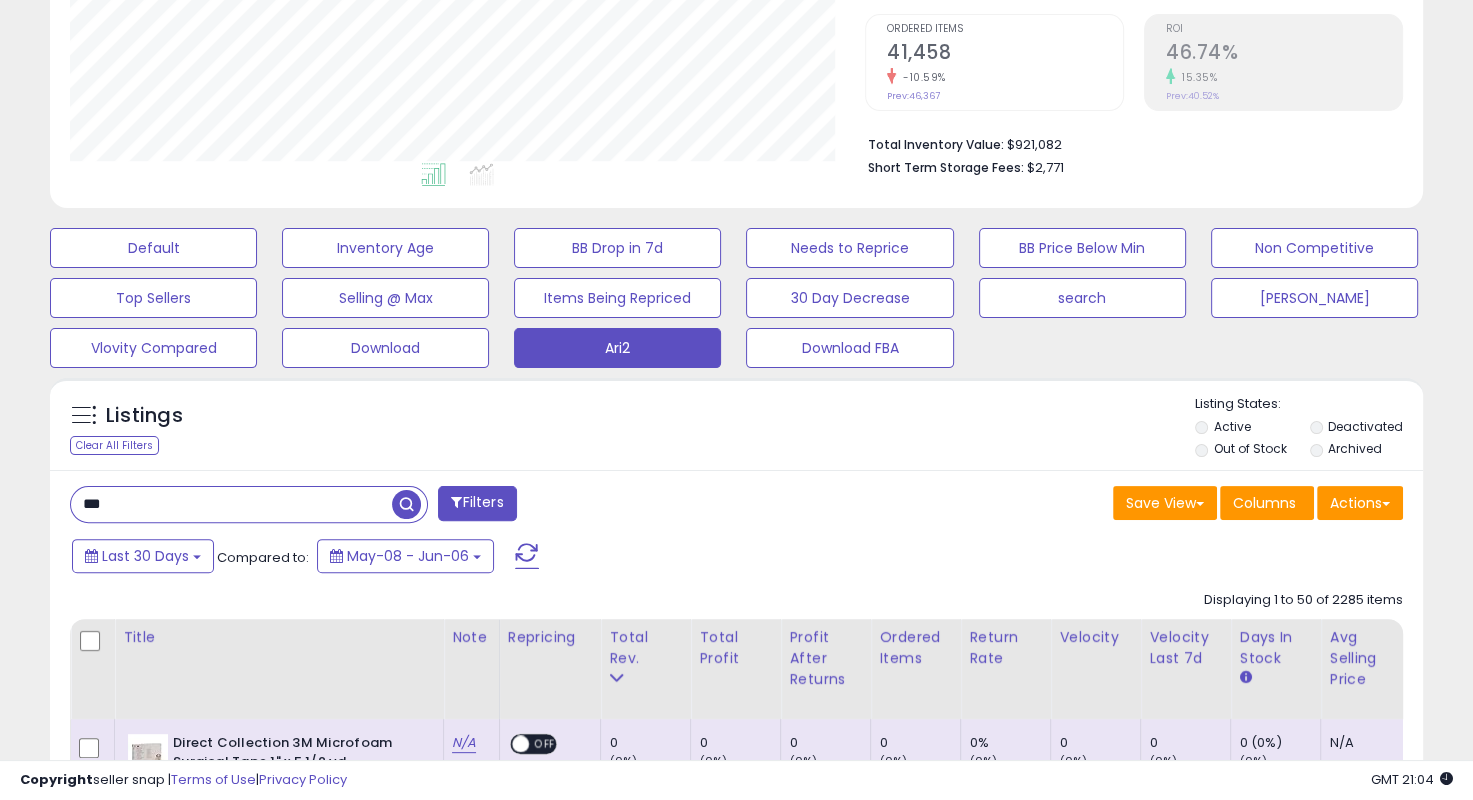 scroll, scrollTop: 400, scrollLeft: 0, axis: vertical 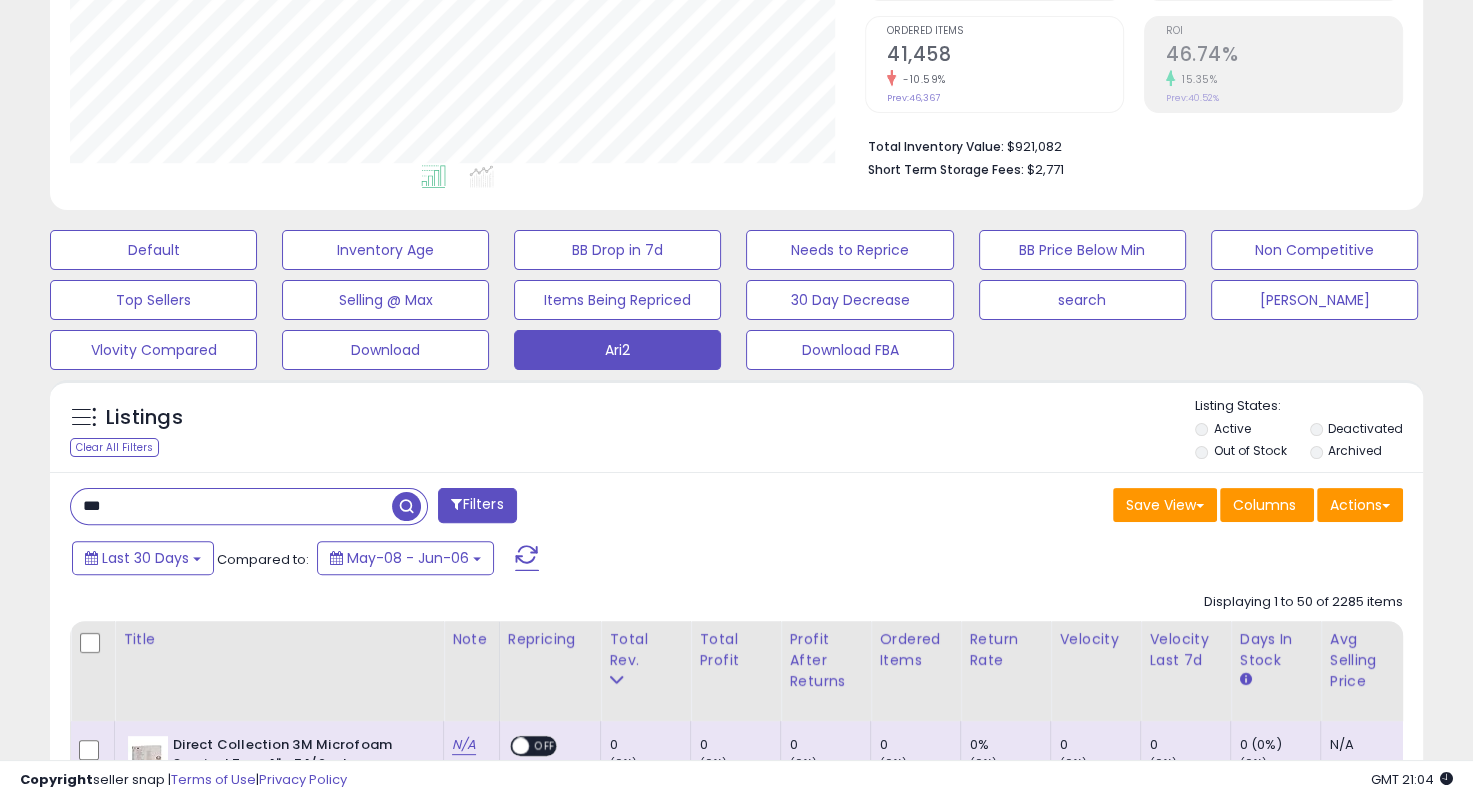 click on "***" at bounding box center [231, 506] 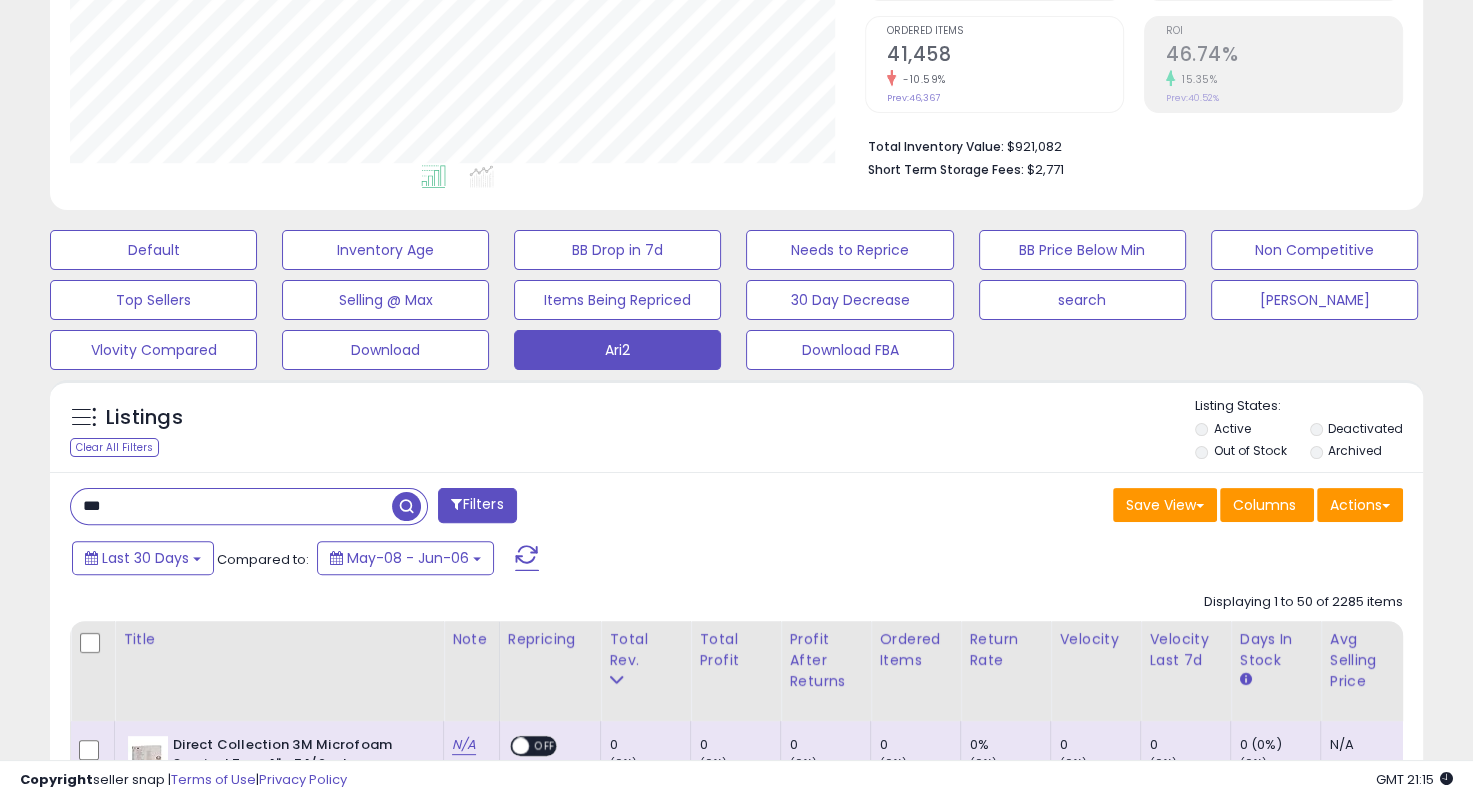 click on "Default
Inventory Age
BB Drop in 7d
Needs to Reprice
BB Price Below Min
Non Competitive
Top Sellers
Selling @ Max
Items Being Repriced
30 Day Decrease
search
Ari
Vlovity Compared" at bounding box center (736, 295) 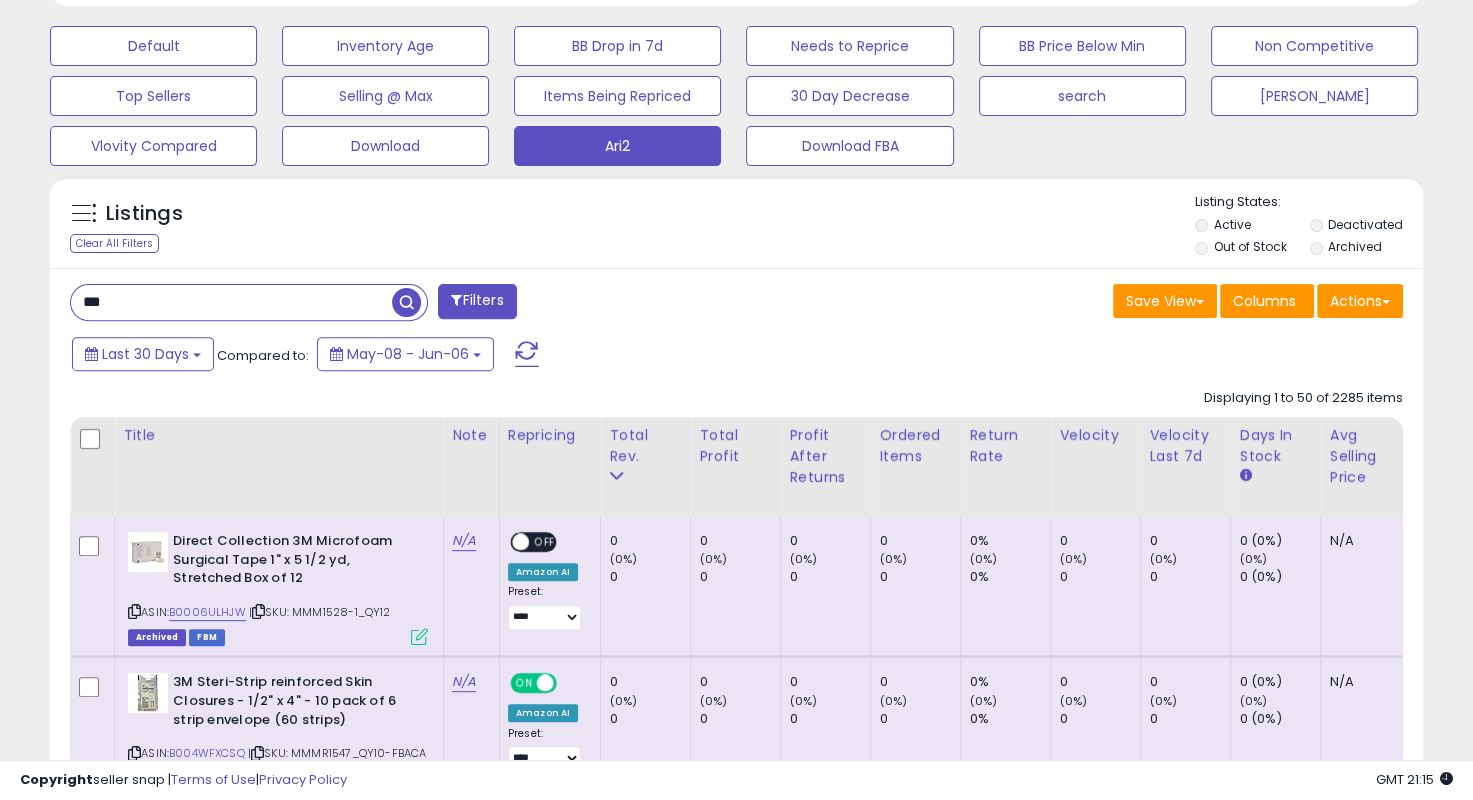 scroll, scrollTop: 600, scrollLeft: 0, axis: vertical 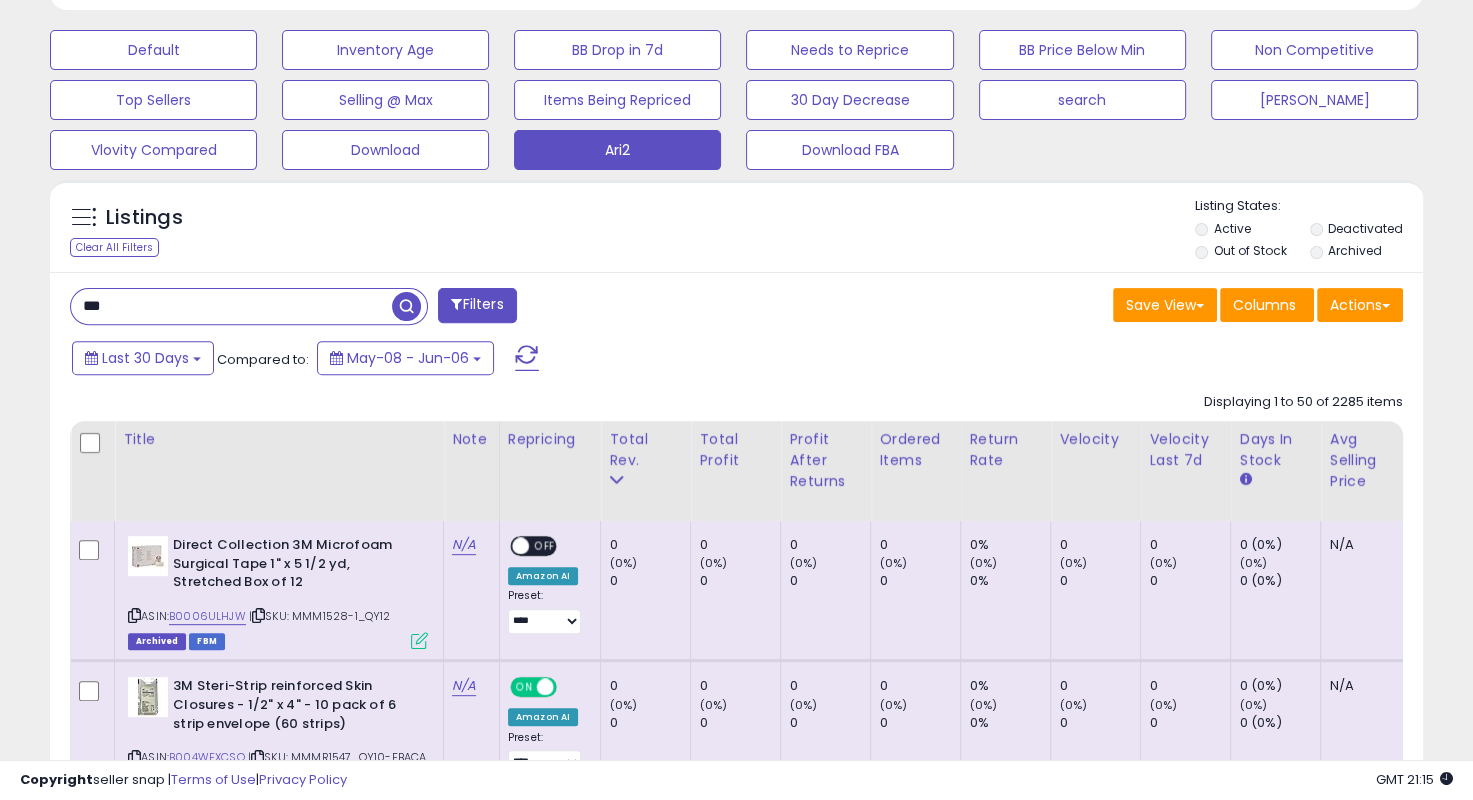 click on "***" at bounding box center (231, 306) 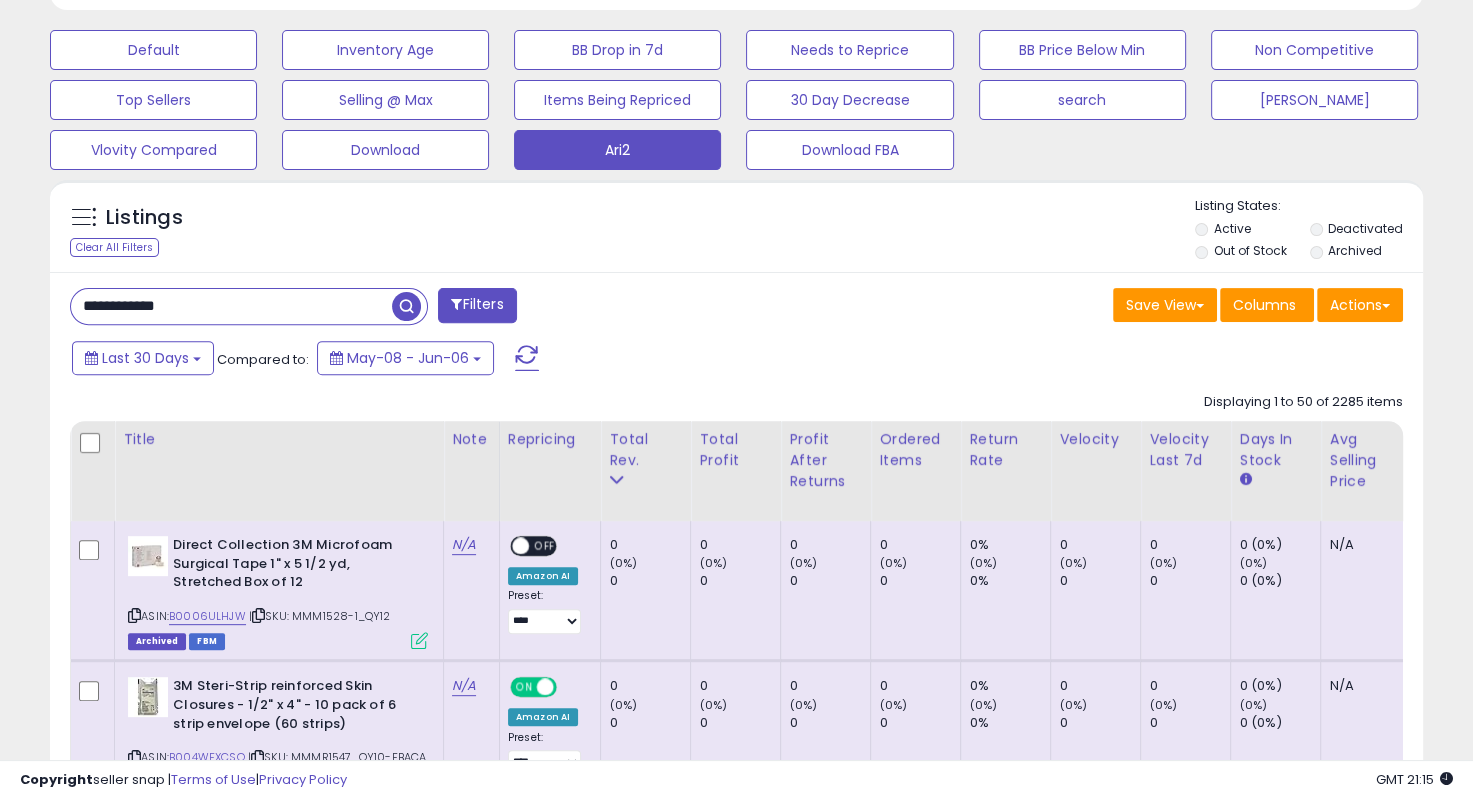 click on "**********" at bounding box center [231, 306] 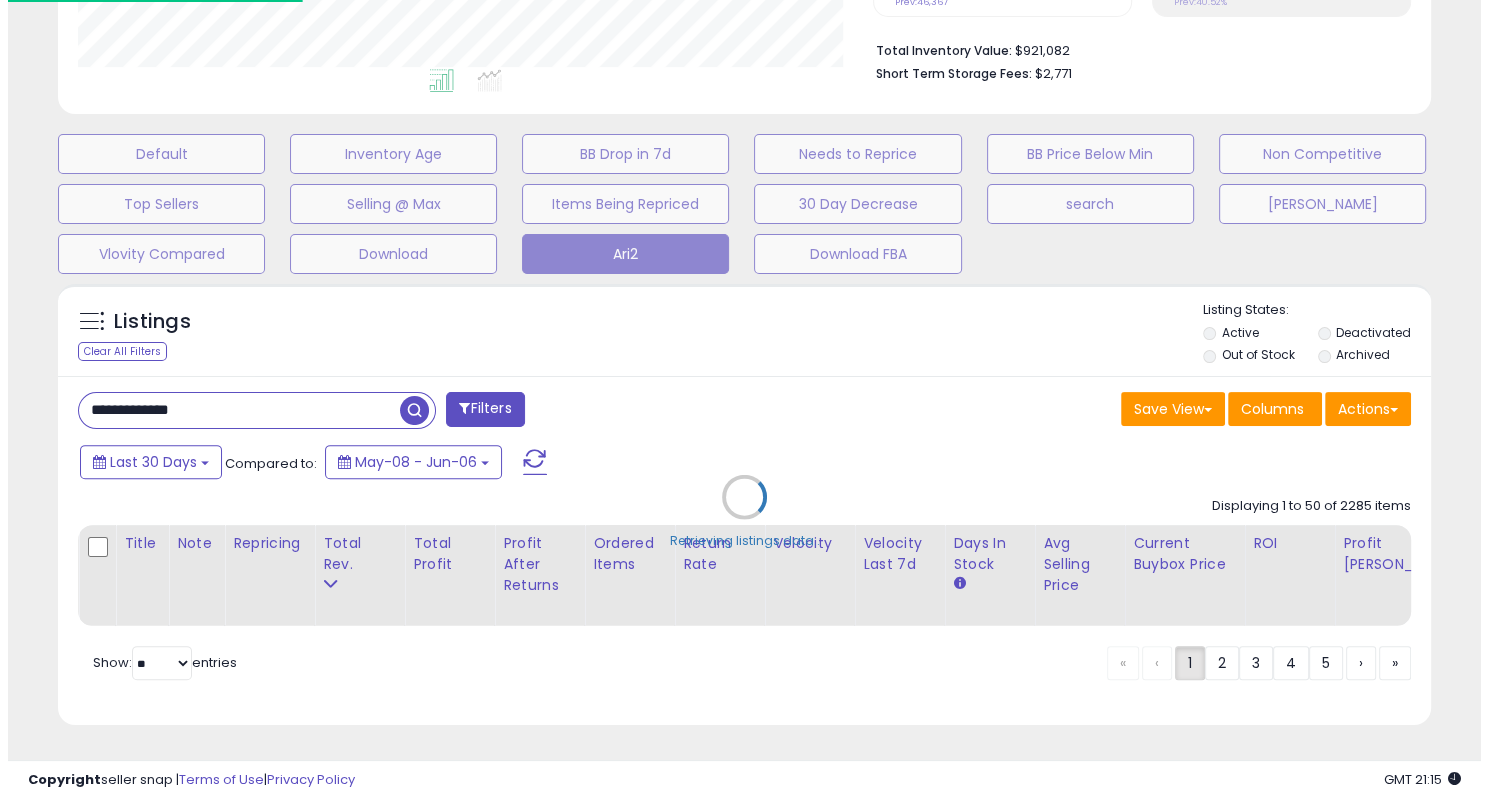 scroll, scrollTop: 509, scrollLeft: 0, axis: vertical 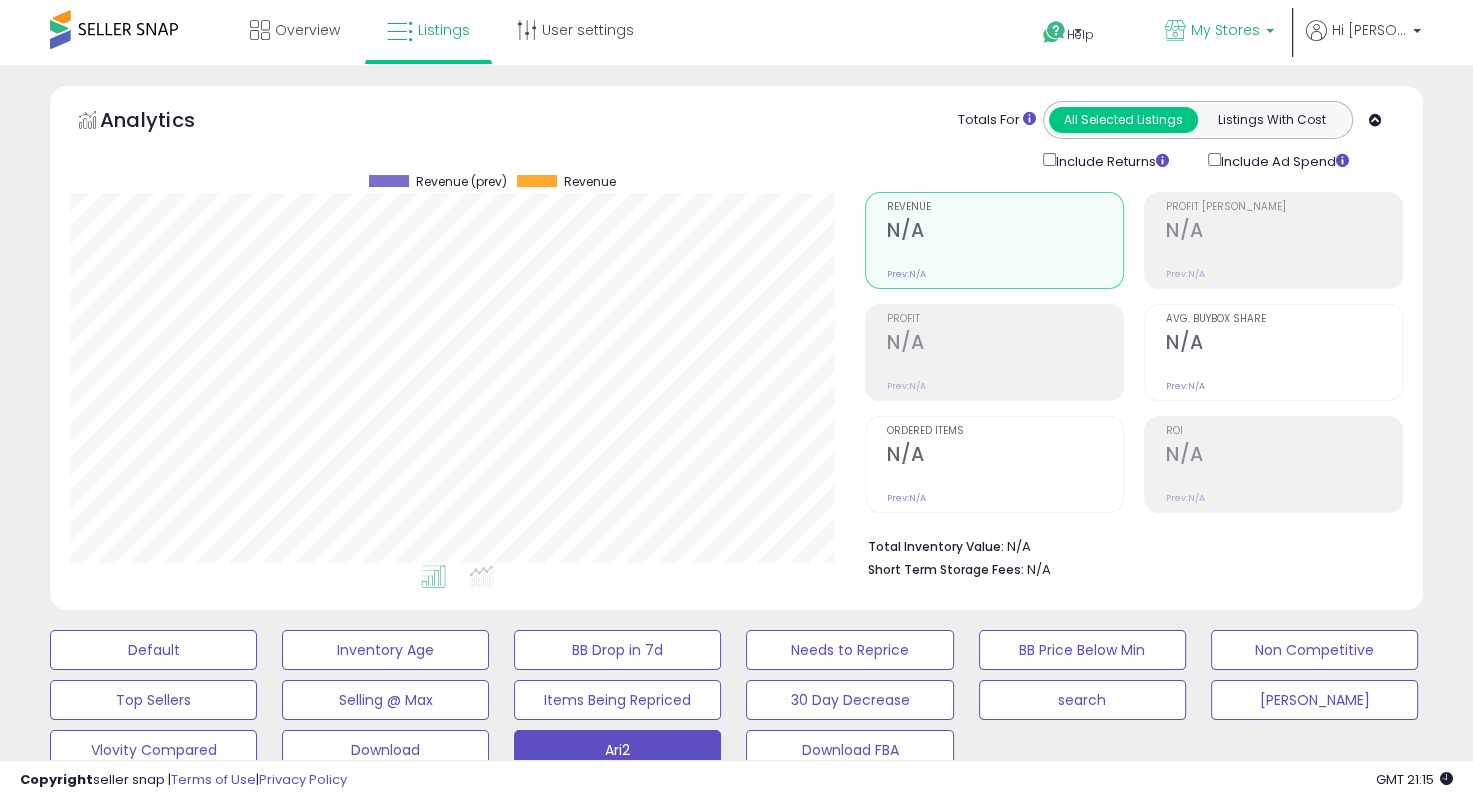 click on "My Stores" at bounding box center [1225, 30] 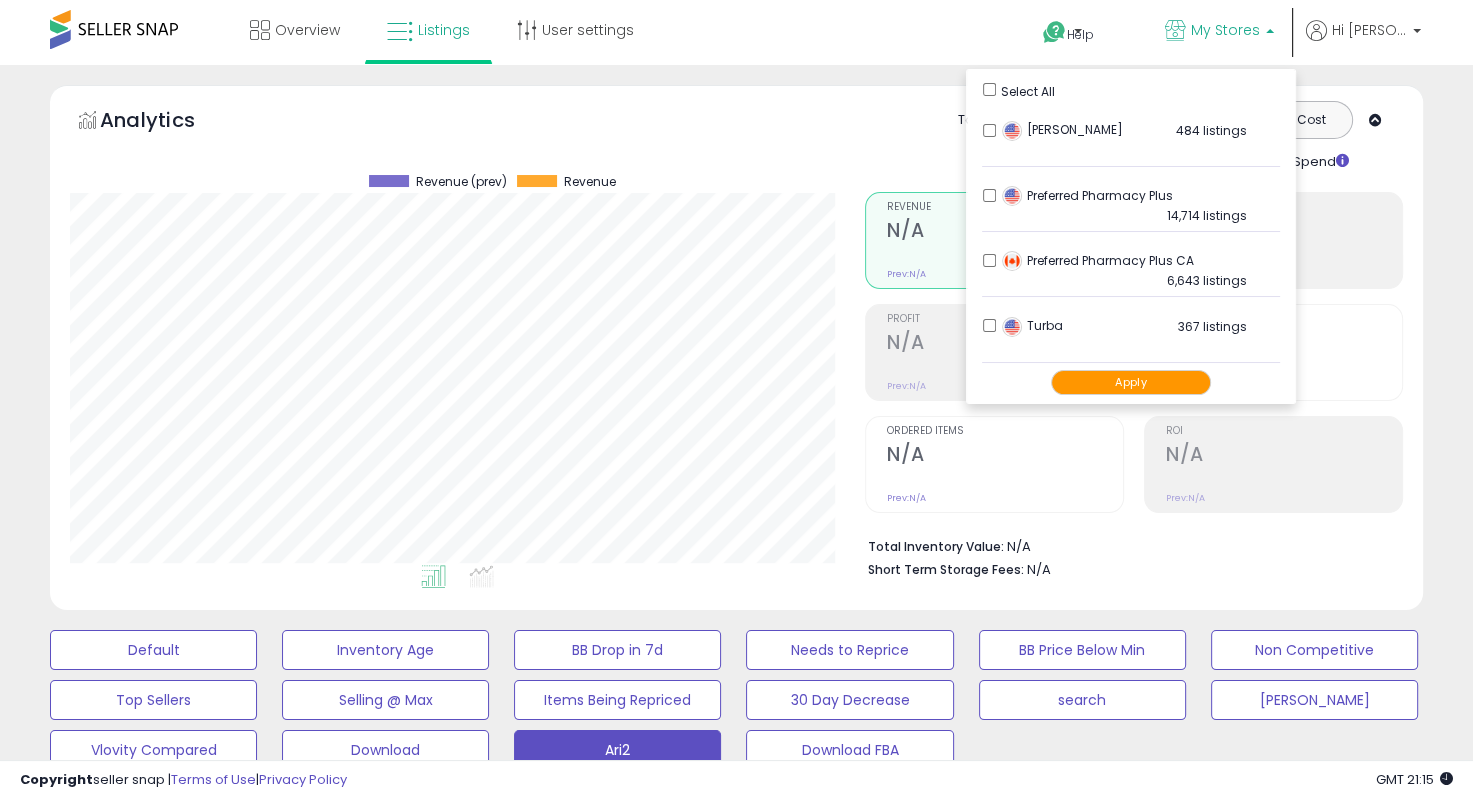click on "Analytics
Totals For
All Selected Listings
Listings With Cost
Include Returns
Include Ad Spend" at bounding box center [736, 136] 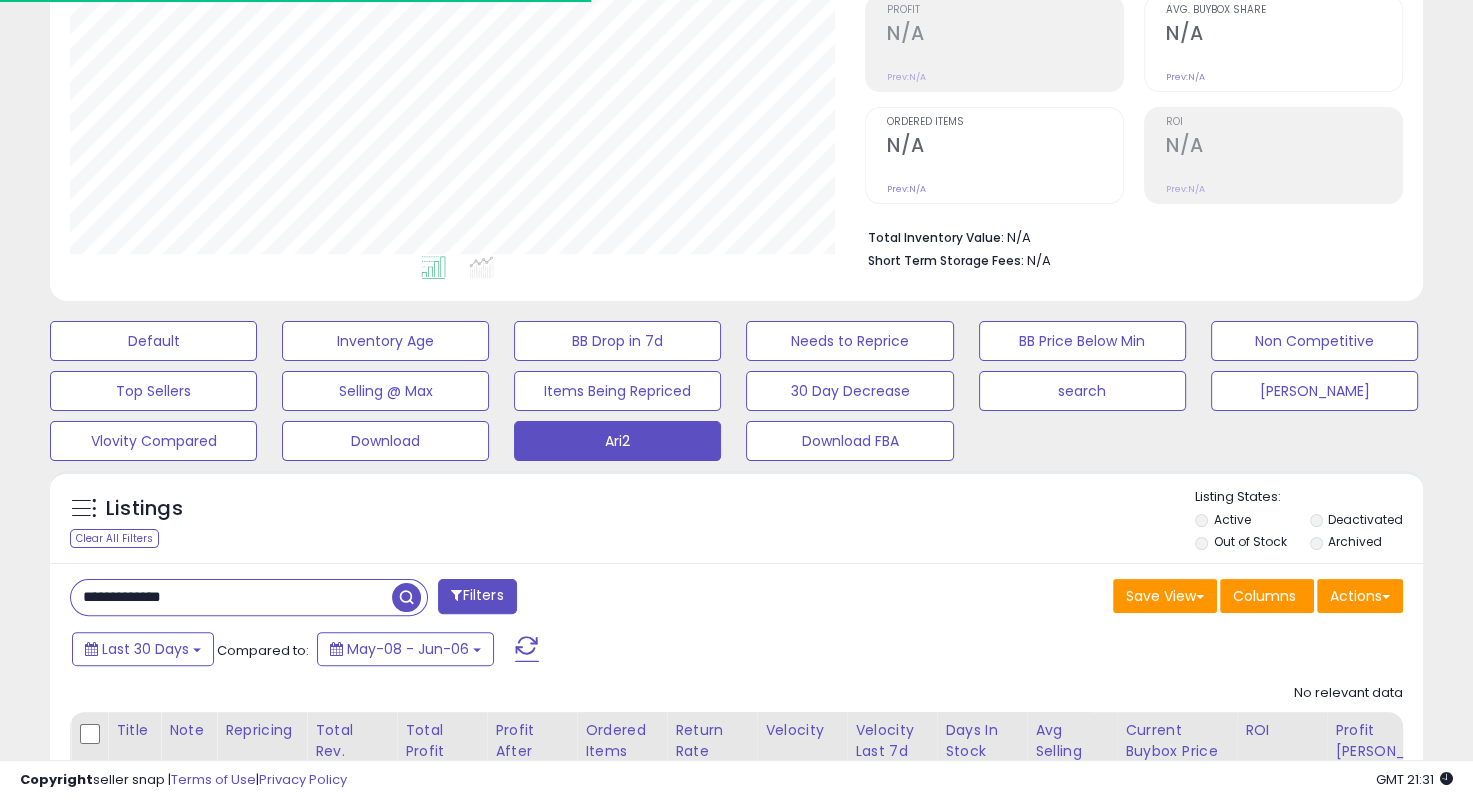 scroll, scrollTop: 400, scrollLeft: 0, axis: vertical 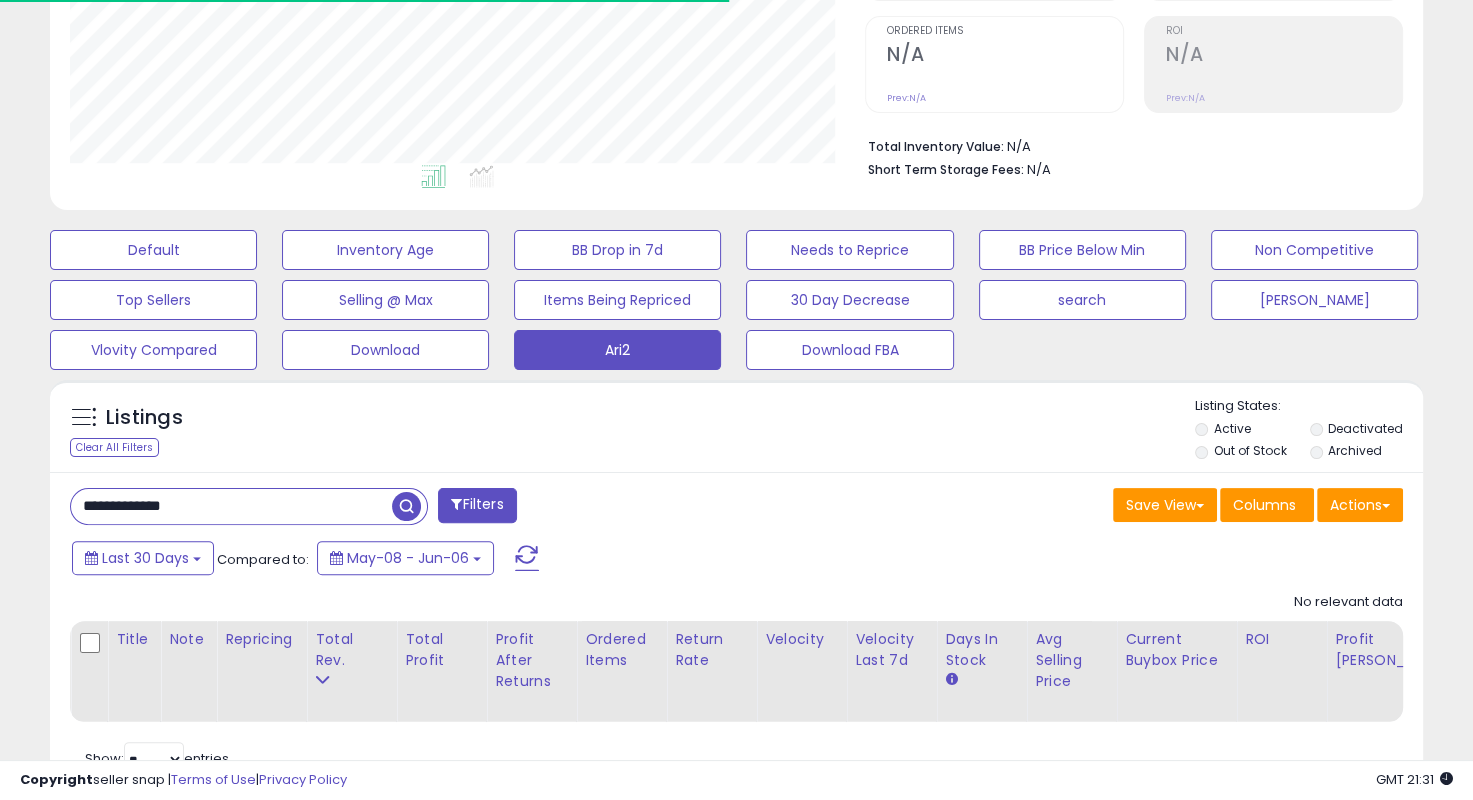 click on "**********" at bounding box center [231, 506] 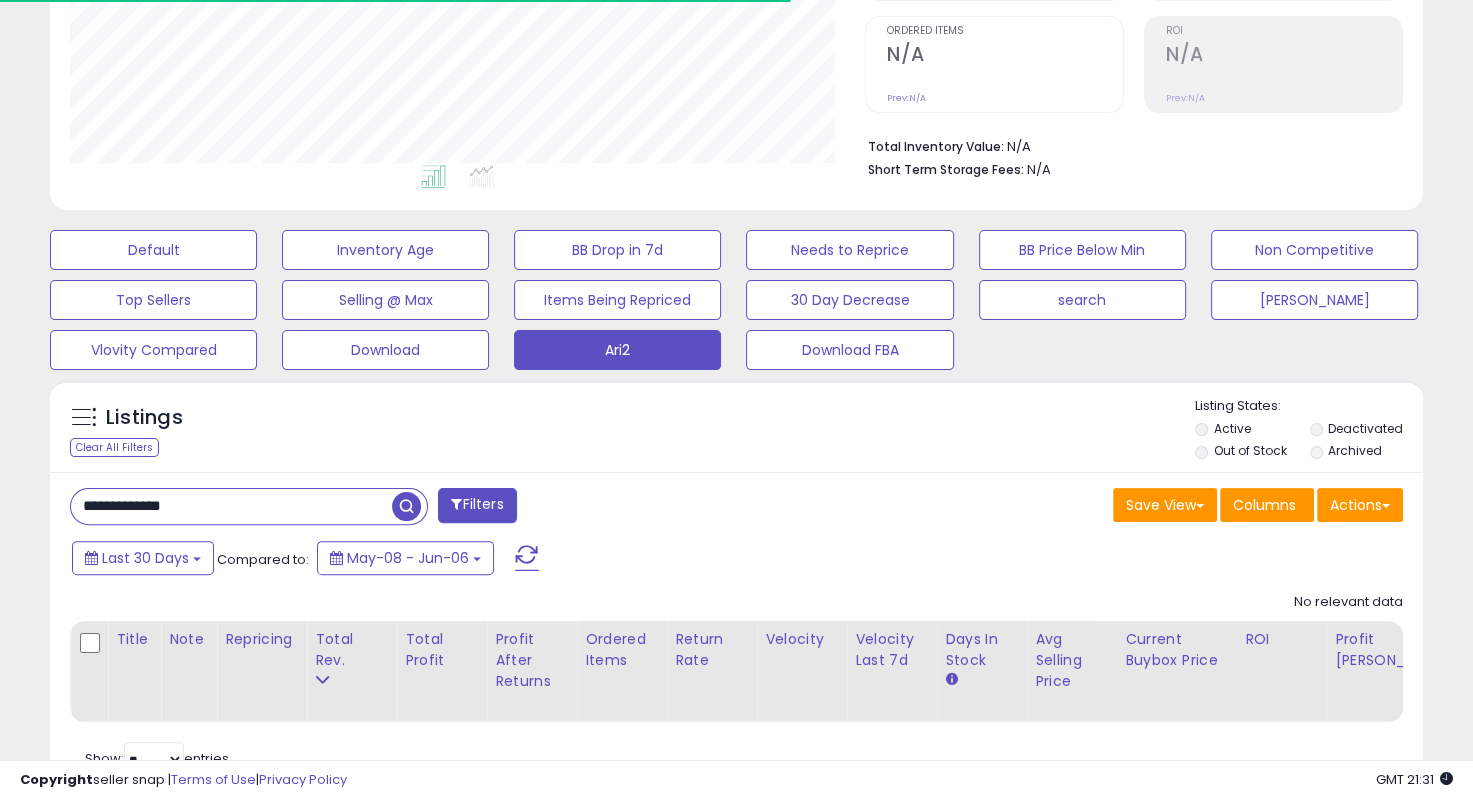 click on "**********" at bounding box center [231, 506] 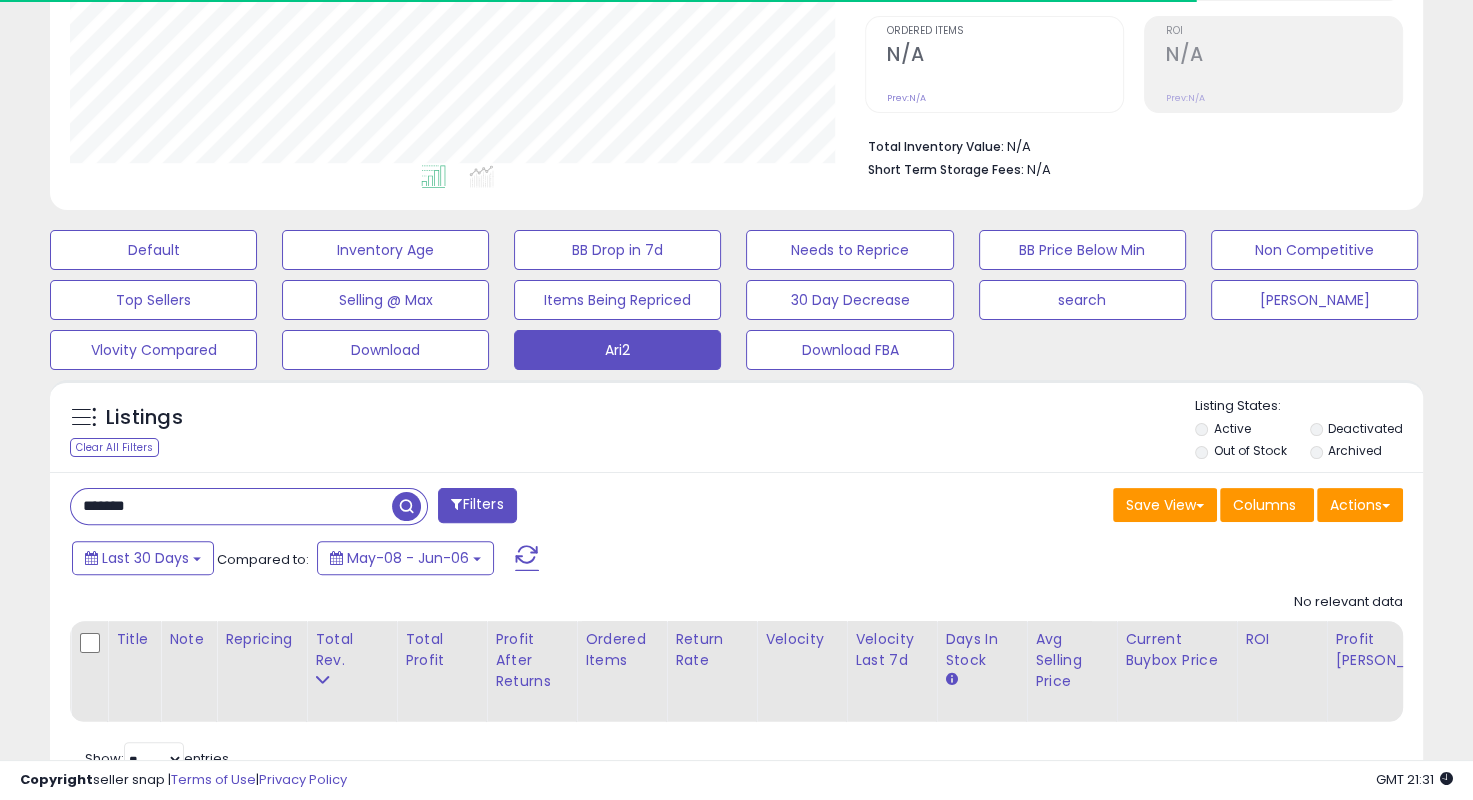 scroll, scrollTop: 999589, scrollLeft: 999196, axis: both 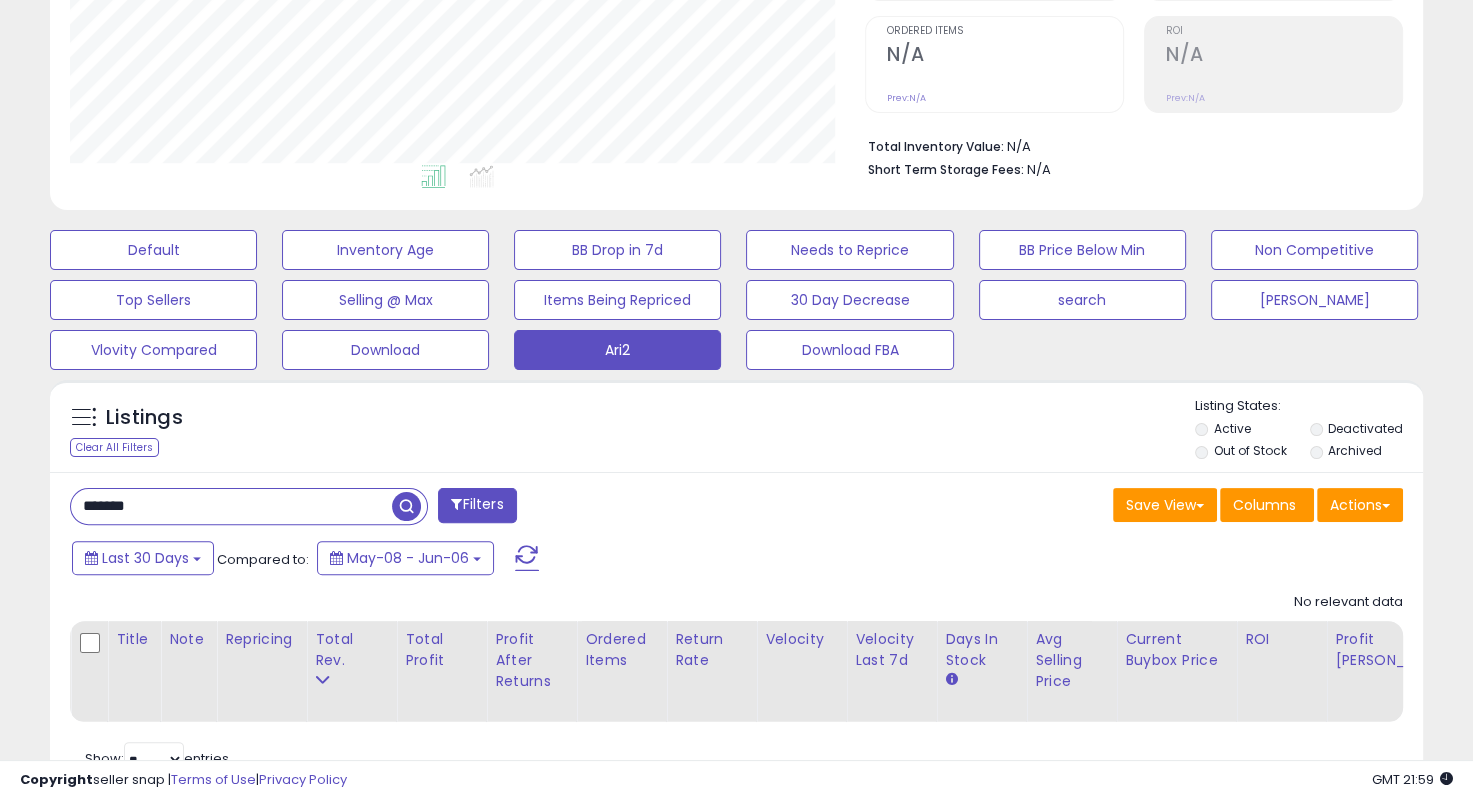 click on "*******
Filters" at bounding box center (396, 508) 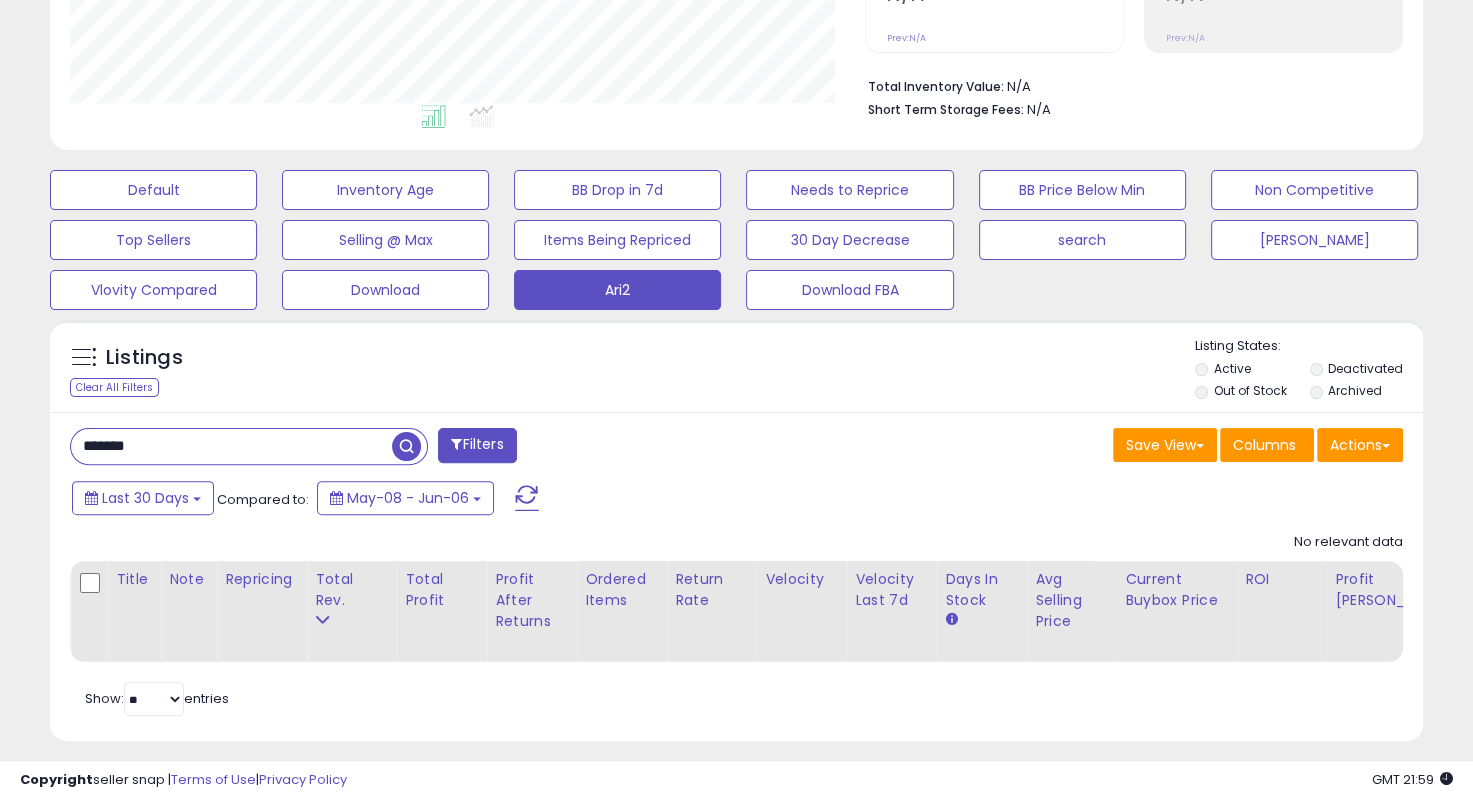 scroll, scrollTop: 490, scrollLeft: 0, axis: vertical 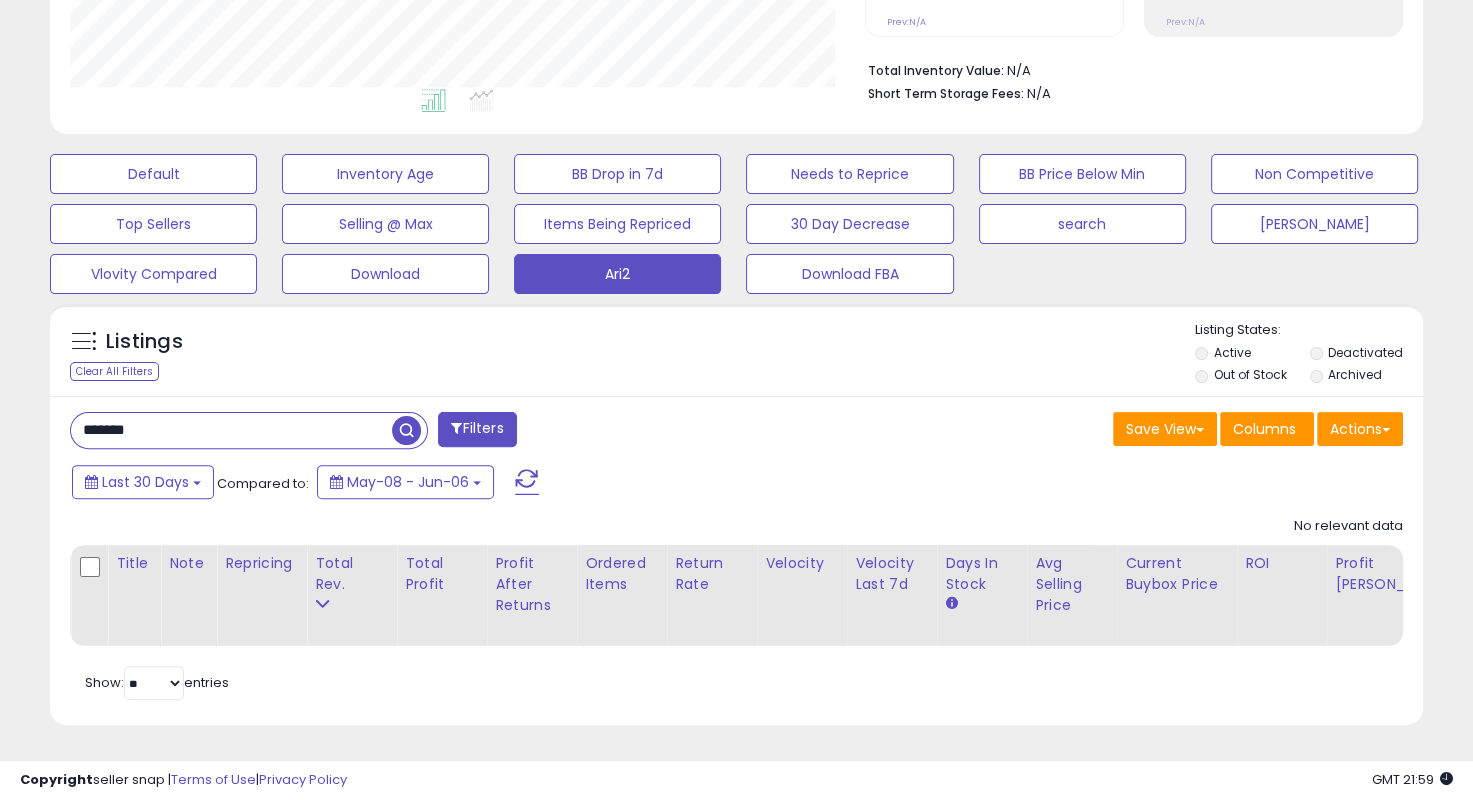 drag, startPoint x: 264, startPoint y: 430, endPoint x: 68, endPoint y: 423, distance: 196.12495 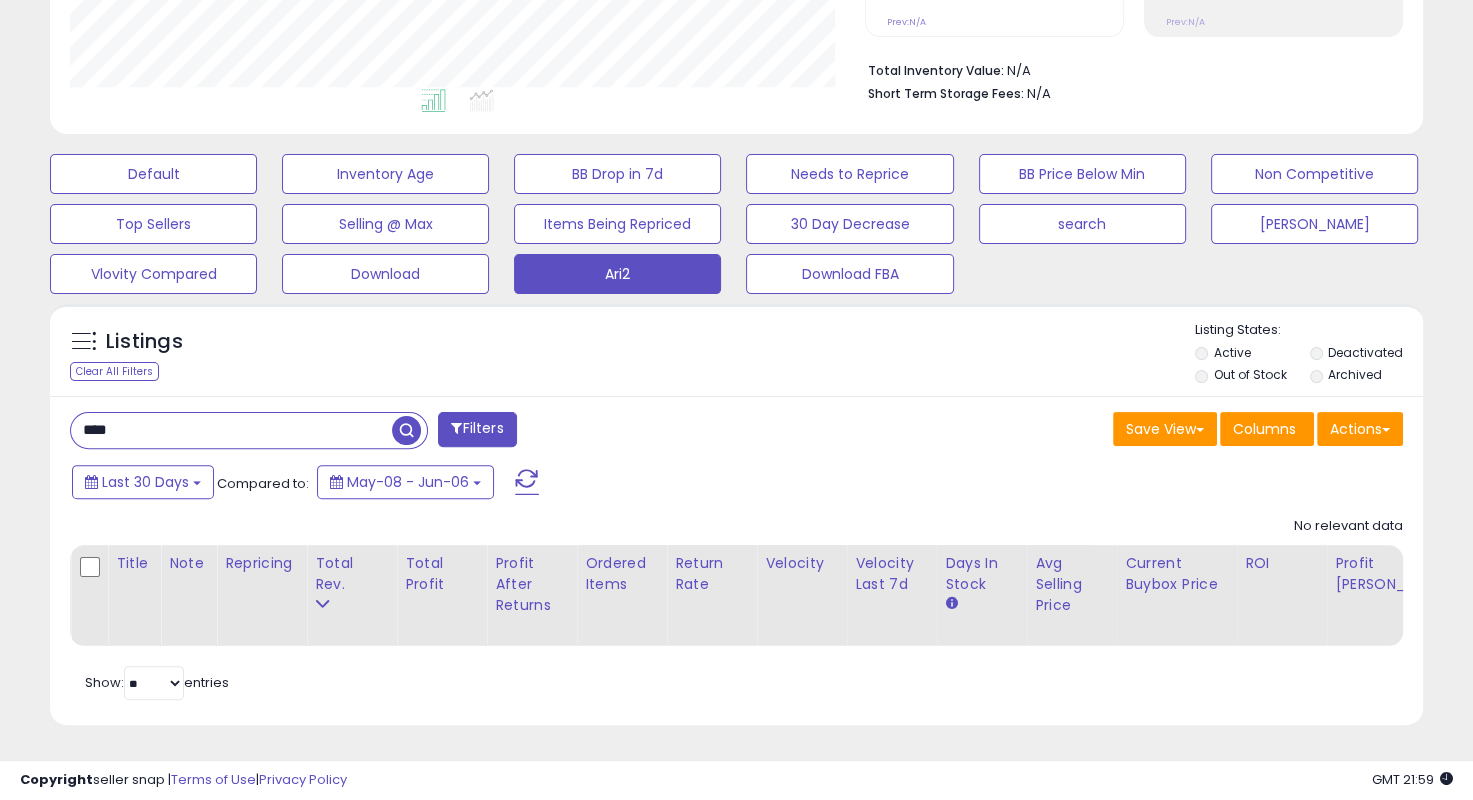 paste on "*********" 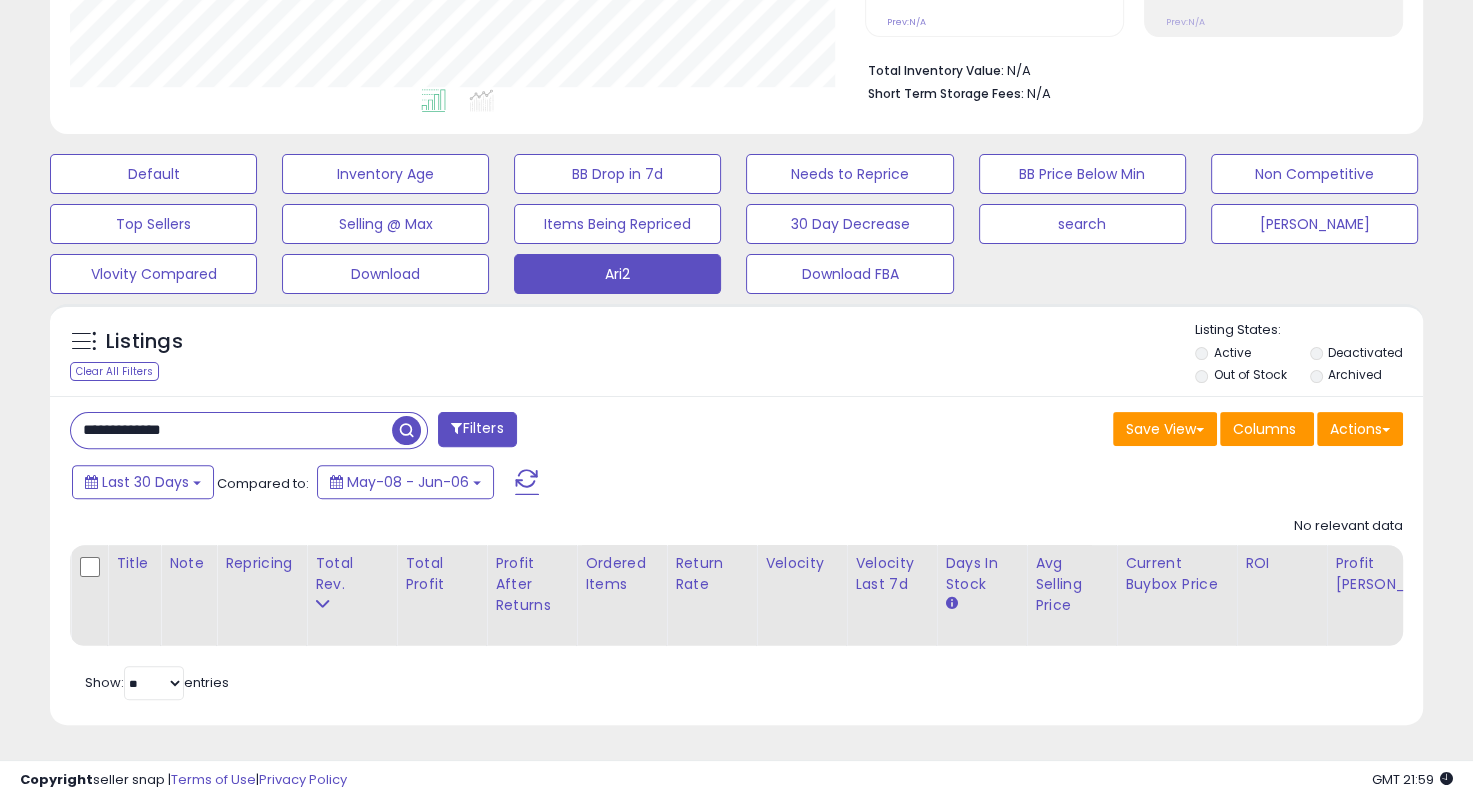 scroll, scrollTop: 999589, scrollLeft: 999196, axis: both 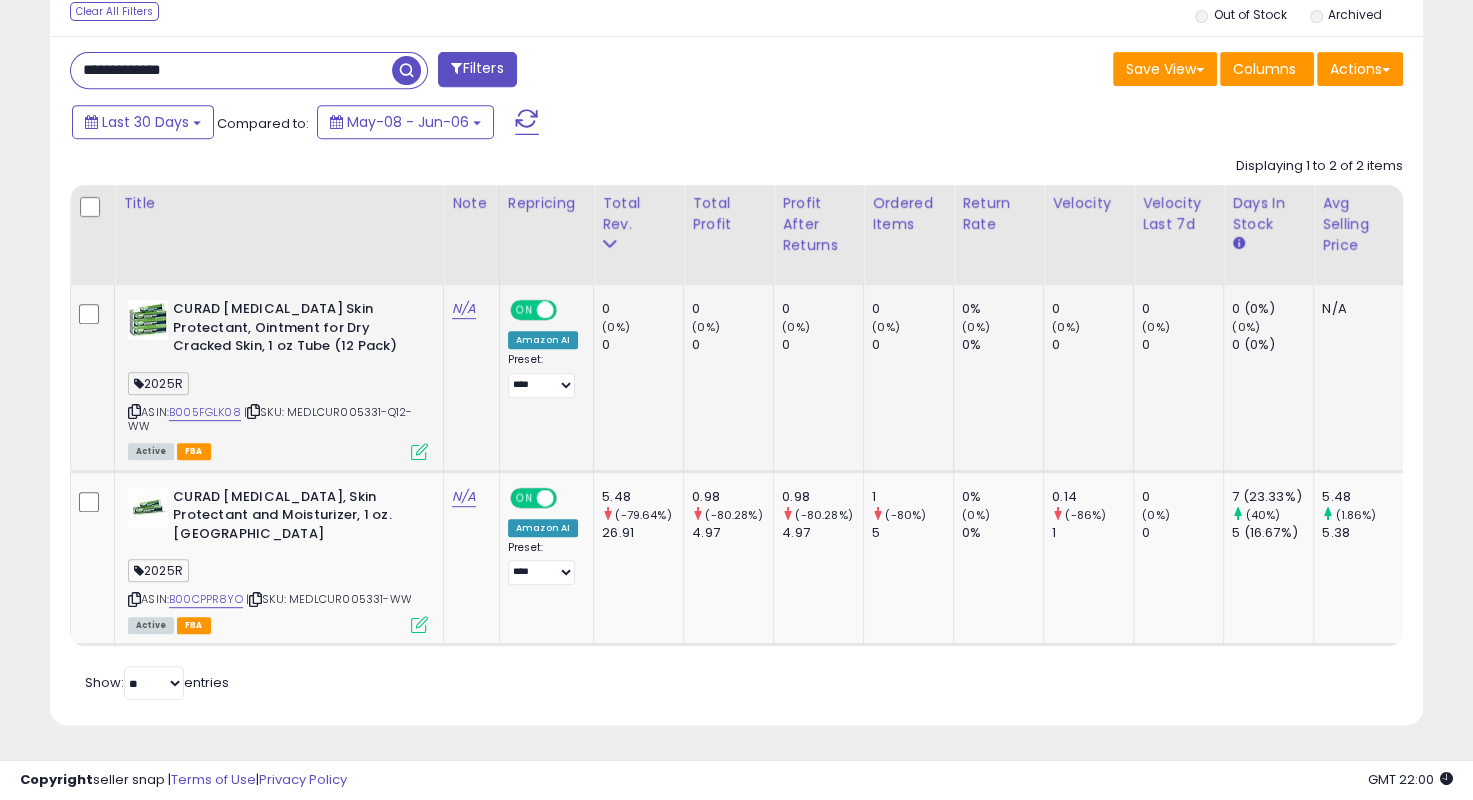 click on "ASIN:  B005FGLK08    |   SKU: MEDLCUR005331-Q12-WW Active FBA" at bounding box center [278, 379] 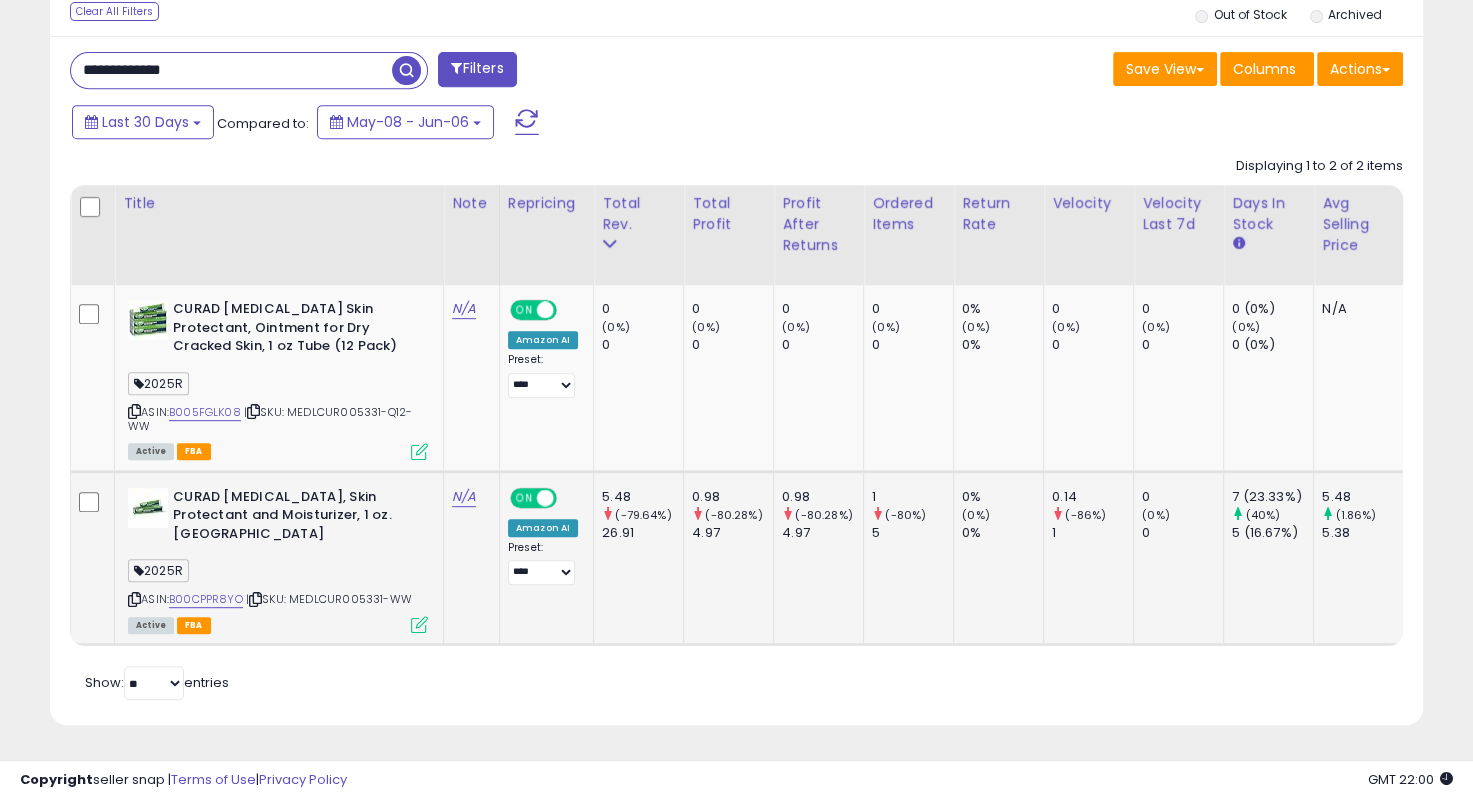 click on "ASIN:  B00CPPR8YO    |   SKU: MEDLCUR005331-WW Active FBA" at bounding box center (278, 559) 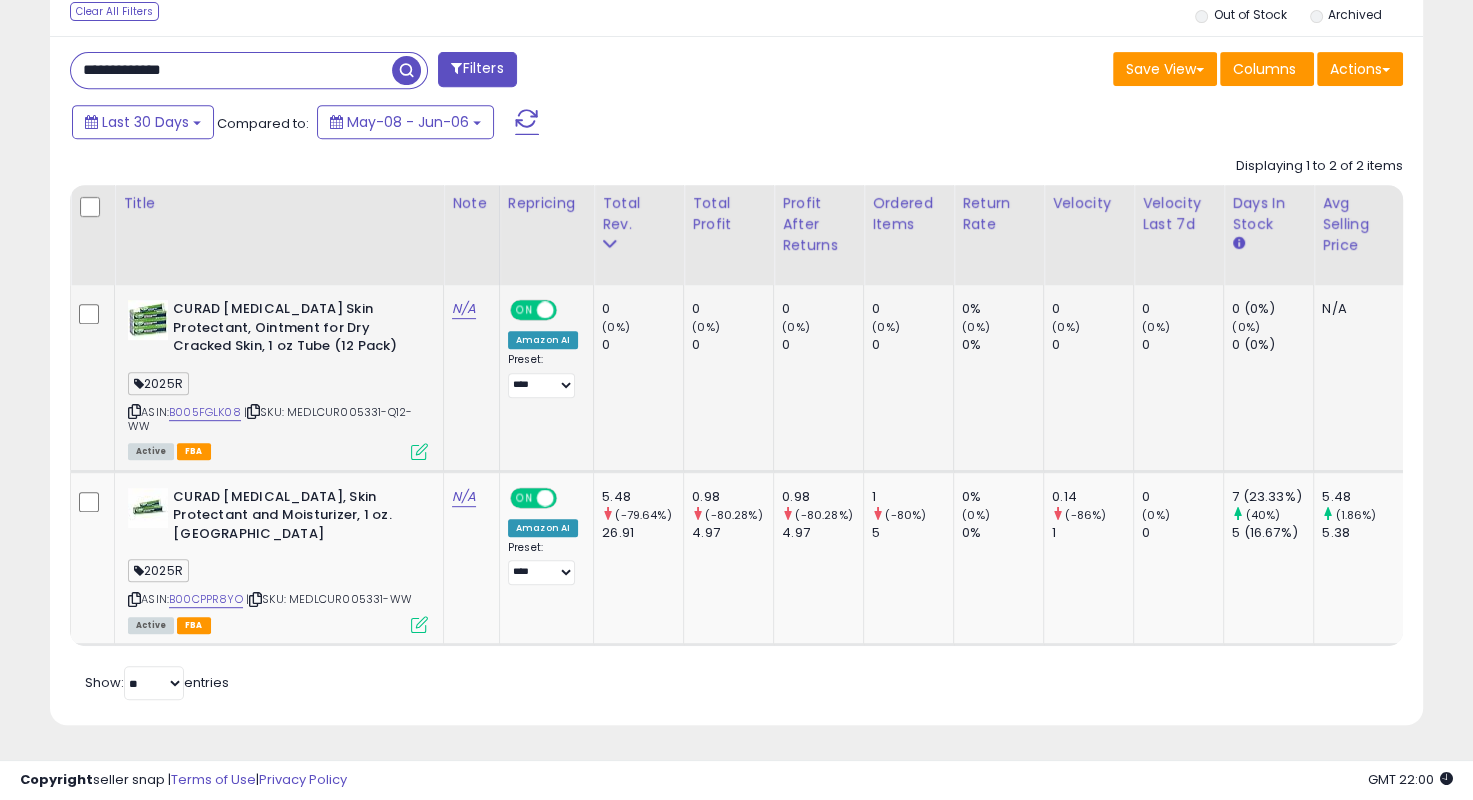 scroll, scrollTop: 0, scrollLeft: 660, axis: horizontal 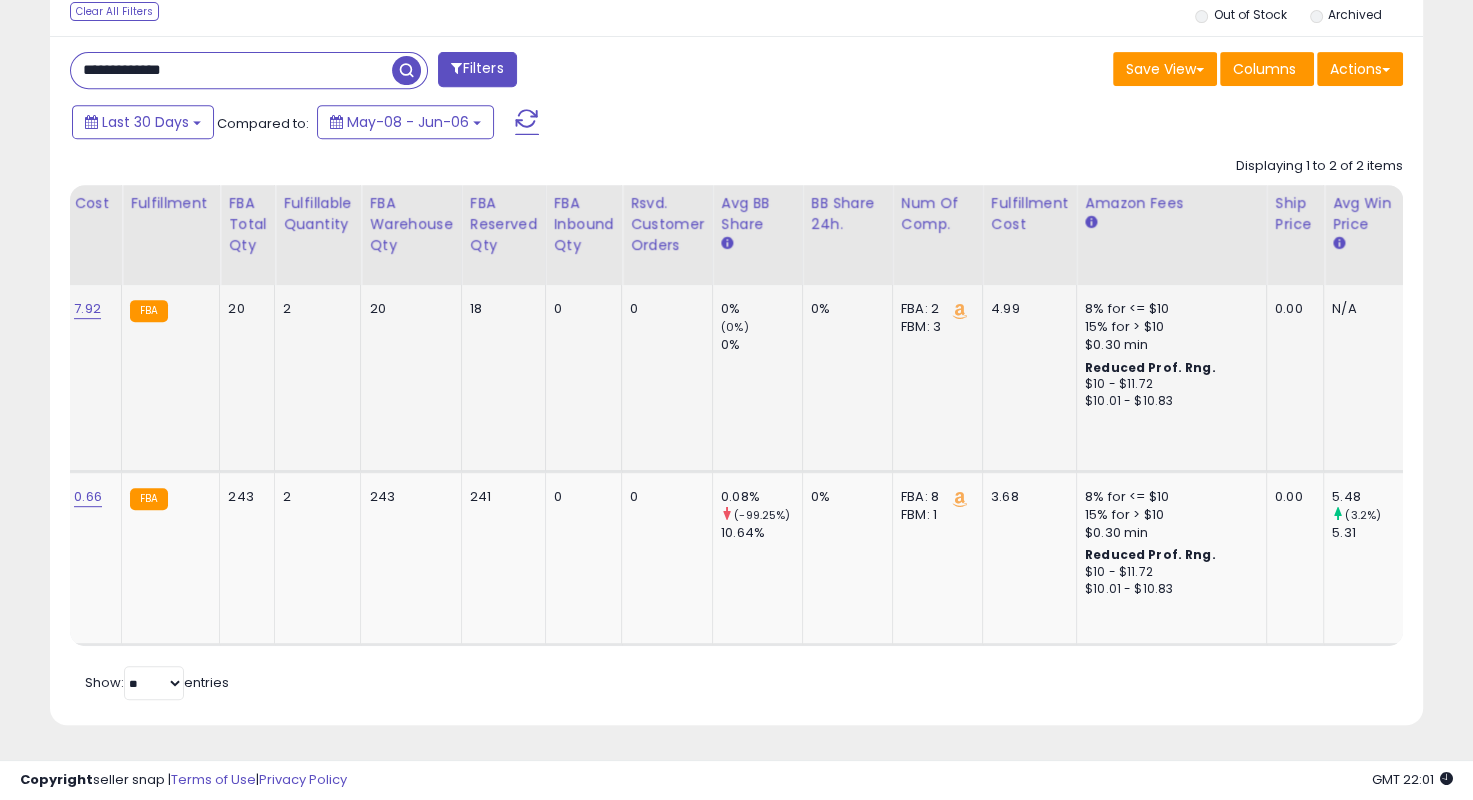drag, startPoint x: 703, startPoint y: 398, endPoint x: 1141, endPoint y: 401, distance: 438.01028 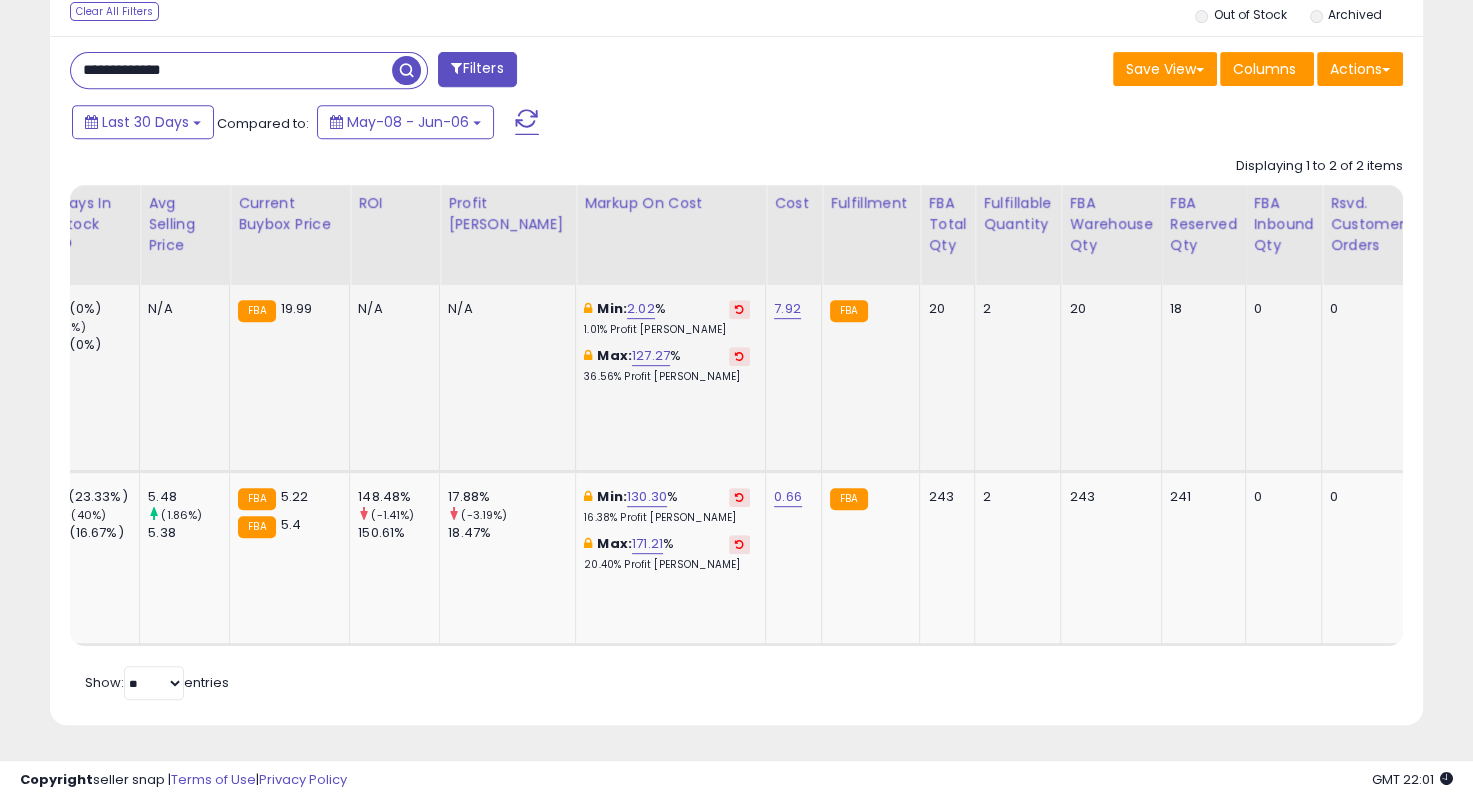 click on "2" 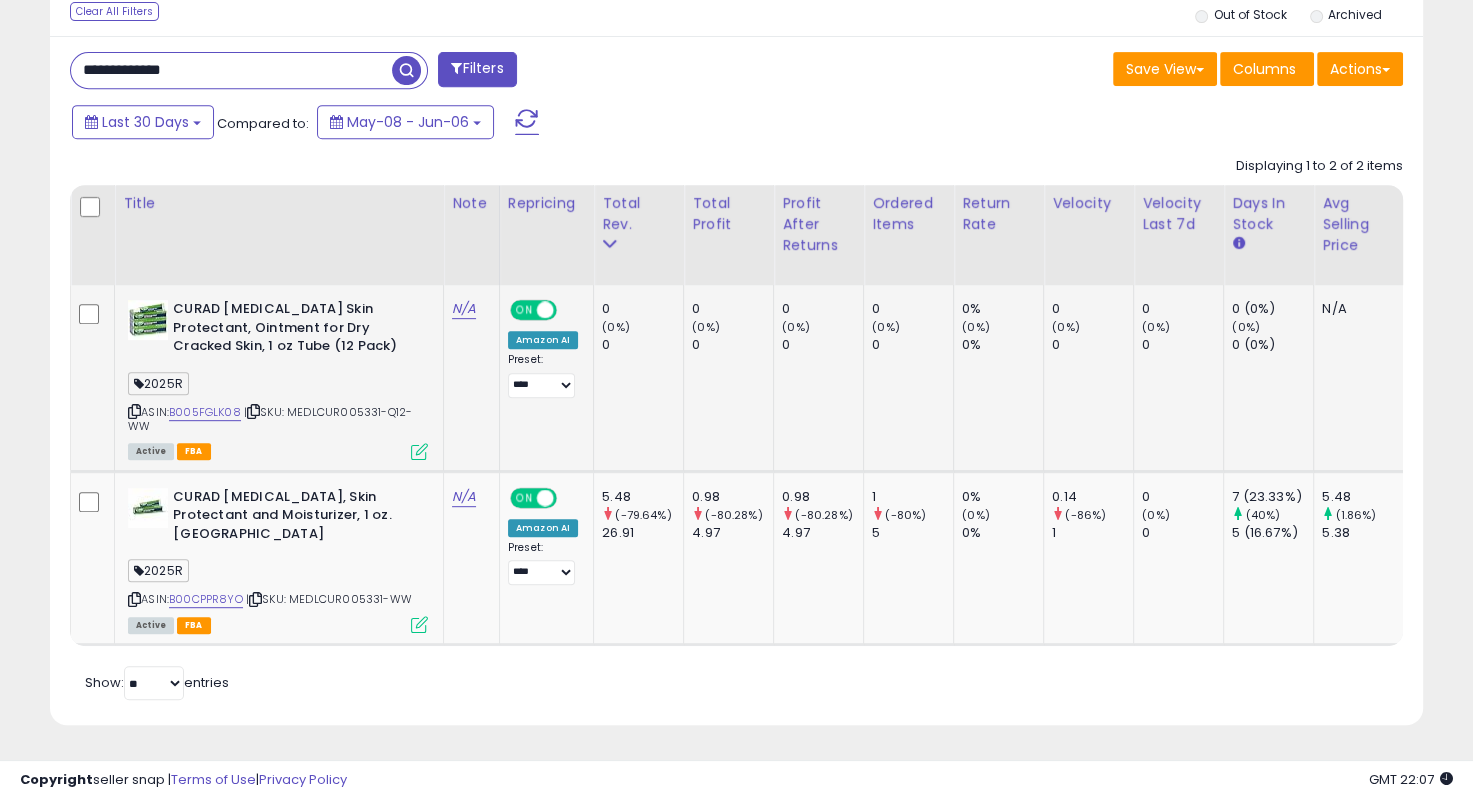 click on "0     (0%)   0" 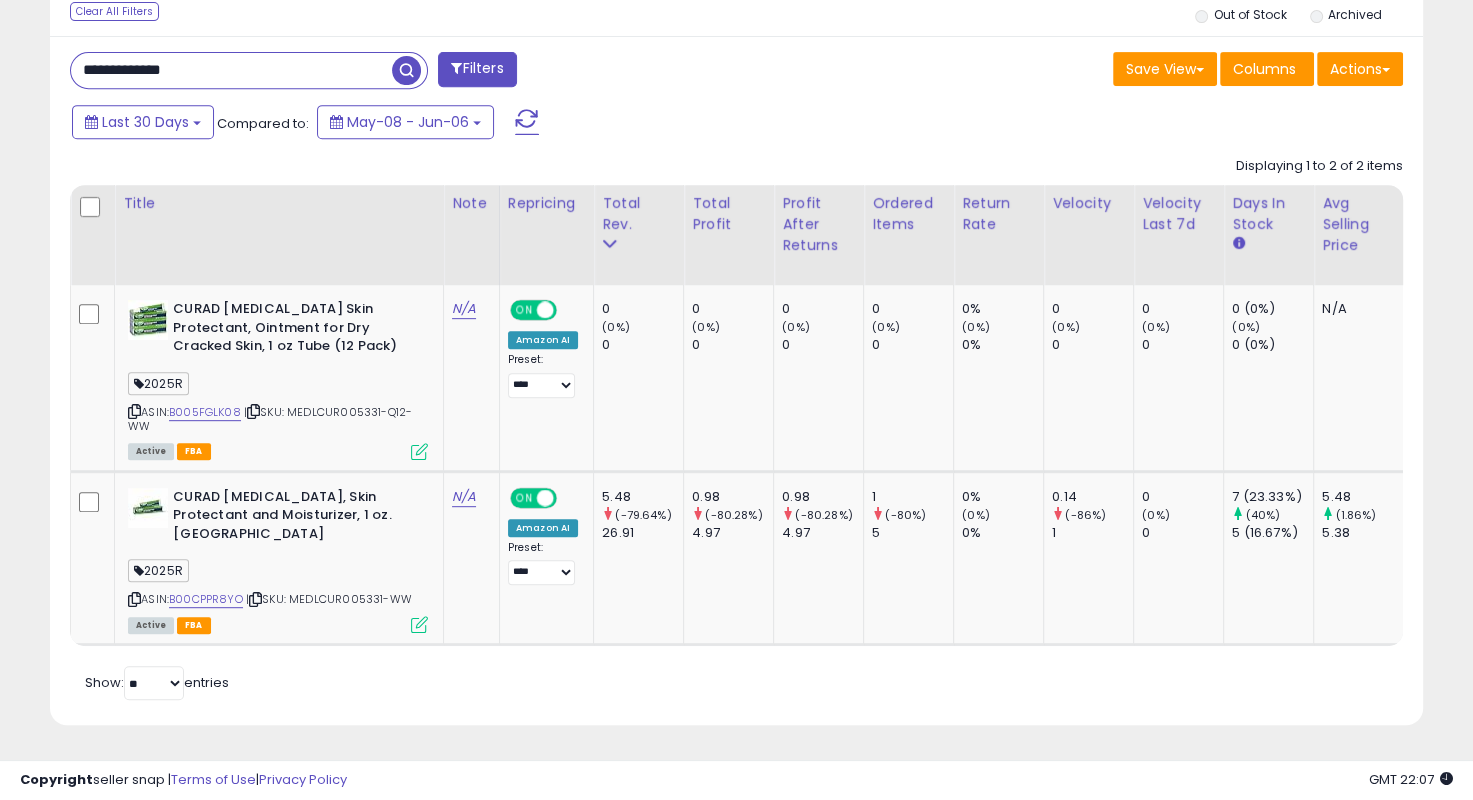 drag, startPoint x: 289, startPoint y: 38, endPoint x: 122, endPoint y: 61, distance: 168.57639 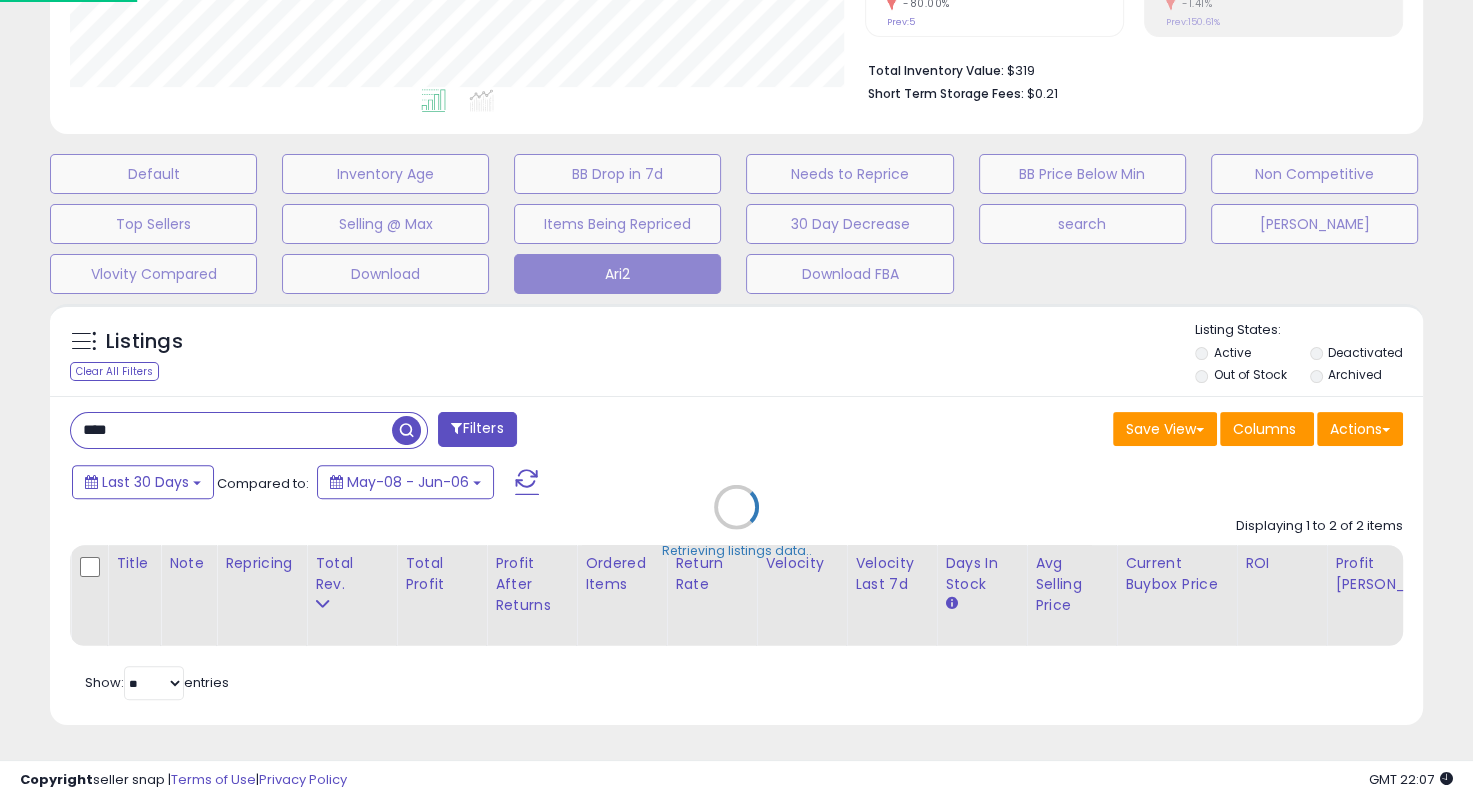 scroll, scrollTop: 999589, scrollLeft: 999196, axis: both 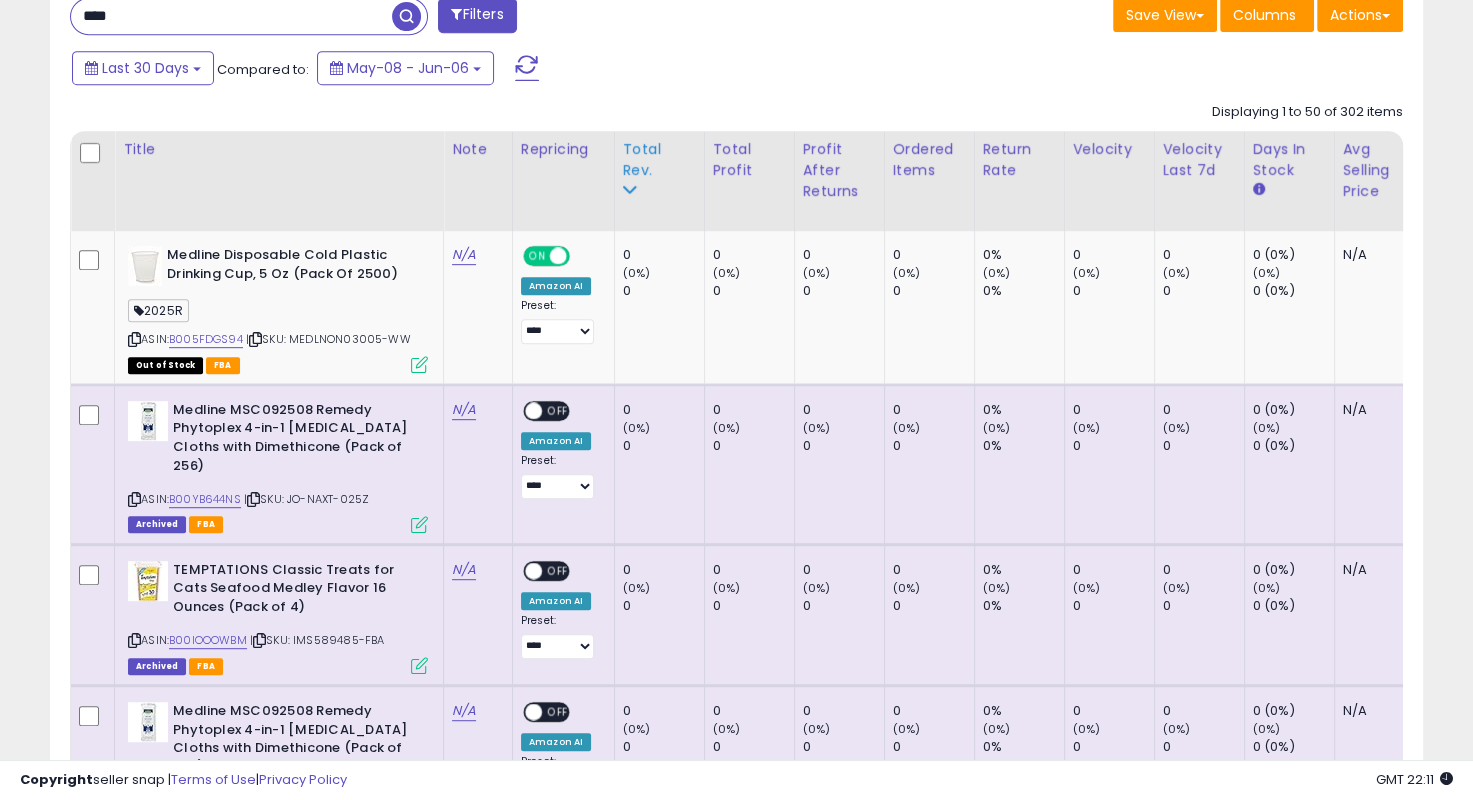 click on "Total Rev." at bounding box center [659, 160] 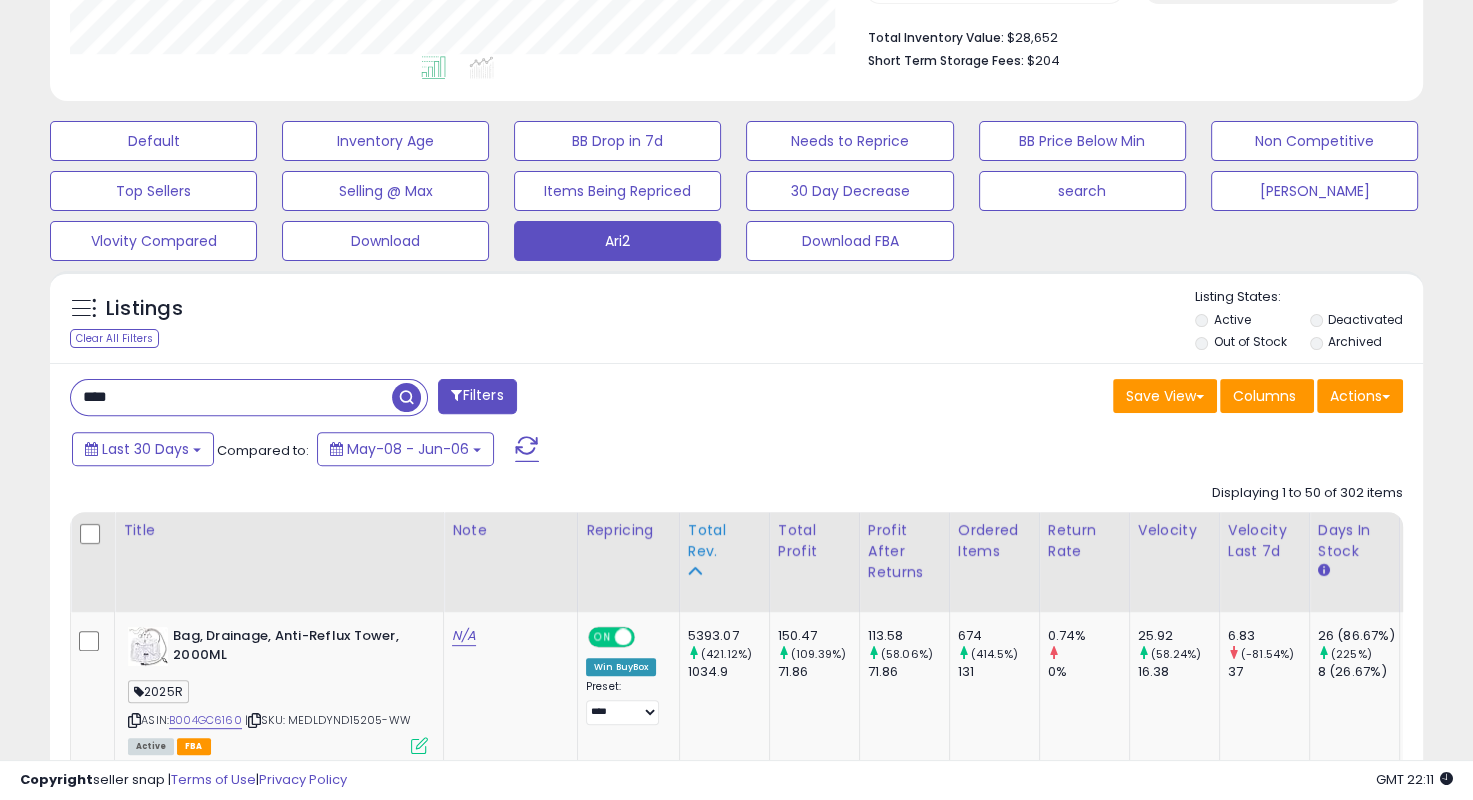 scroll, scrollTop: 890, scrollLeft: 0, axis: vertical 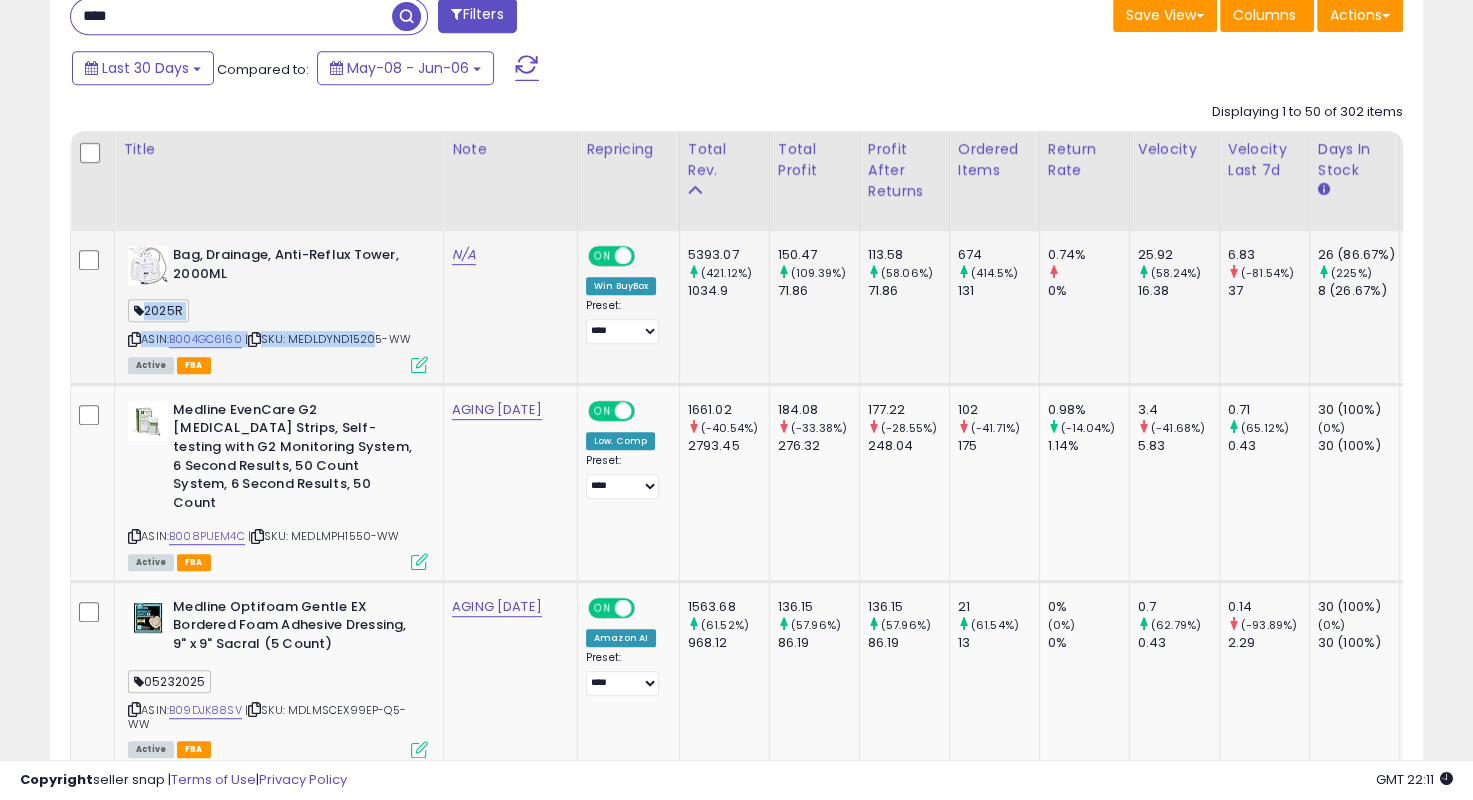 drag, startPoint x: 327, startPoint y: 320, endPoint x: 371, endPoint y: 334, distance: 46.173584 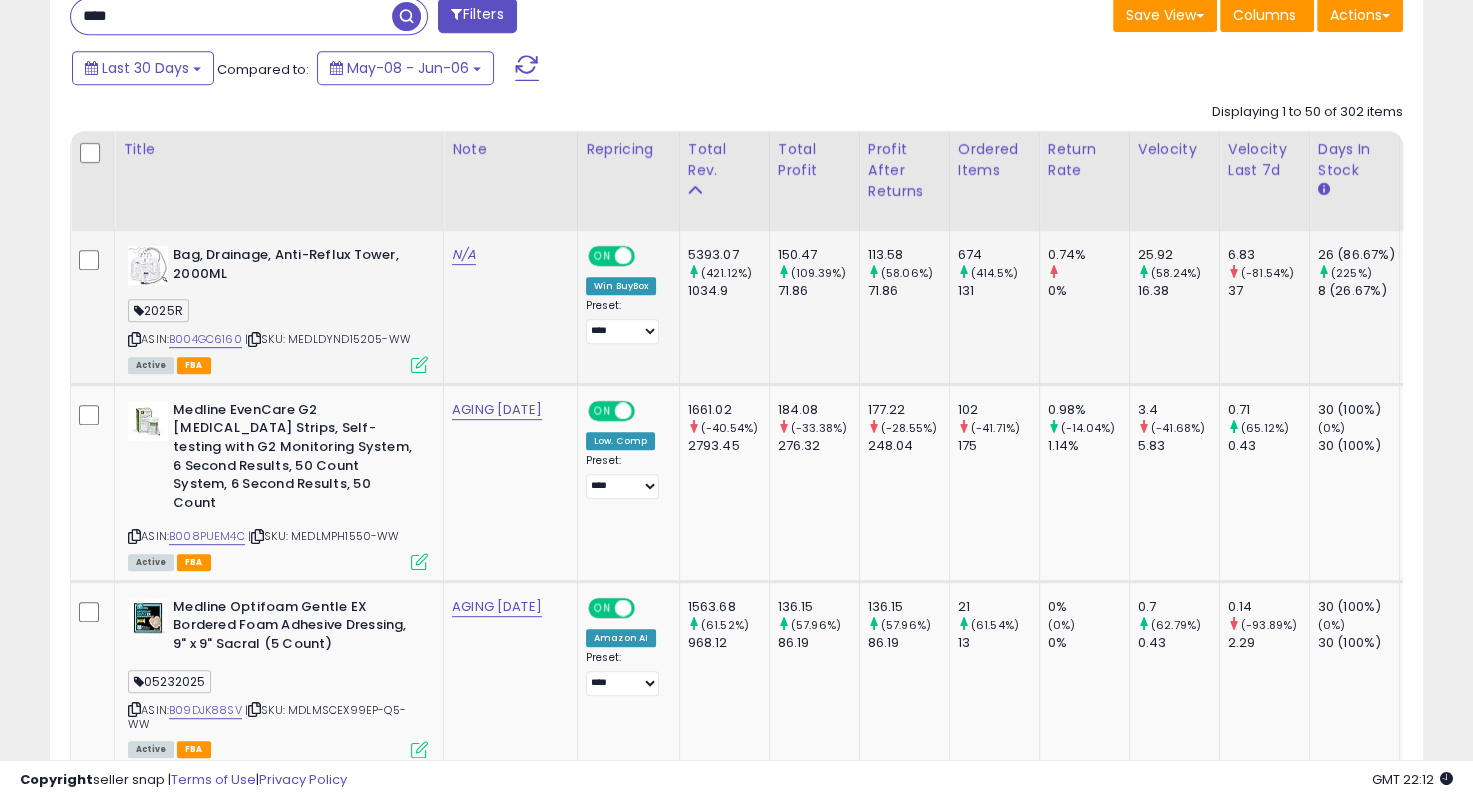 scroll, scrollTop: 0, scrollLeft: 74, axis: horizontal 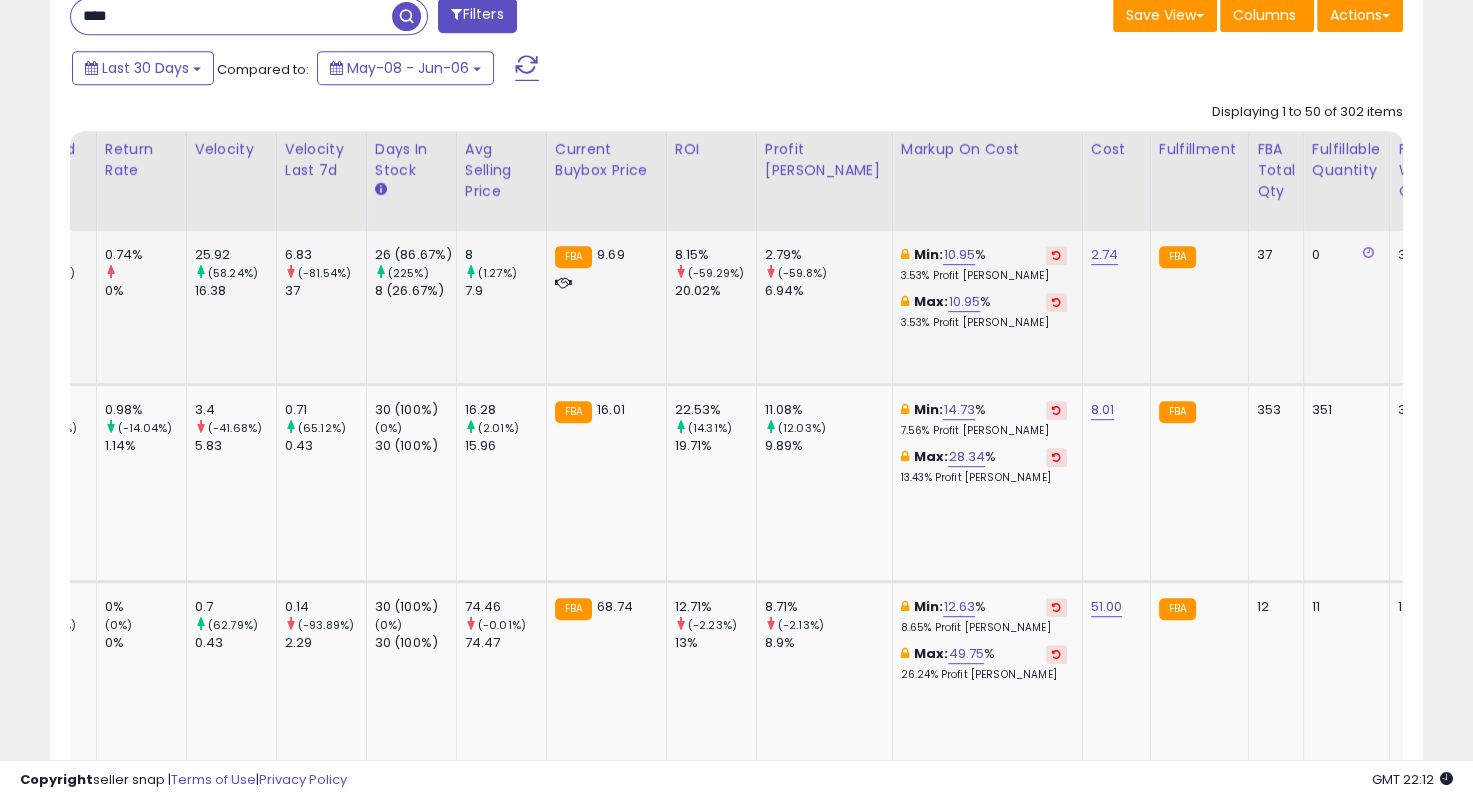 click on "2.79%     (-59.8%)   6.94%" 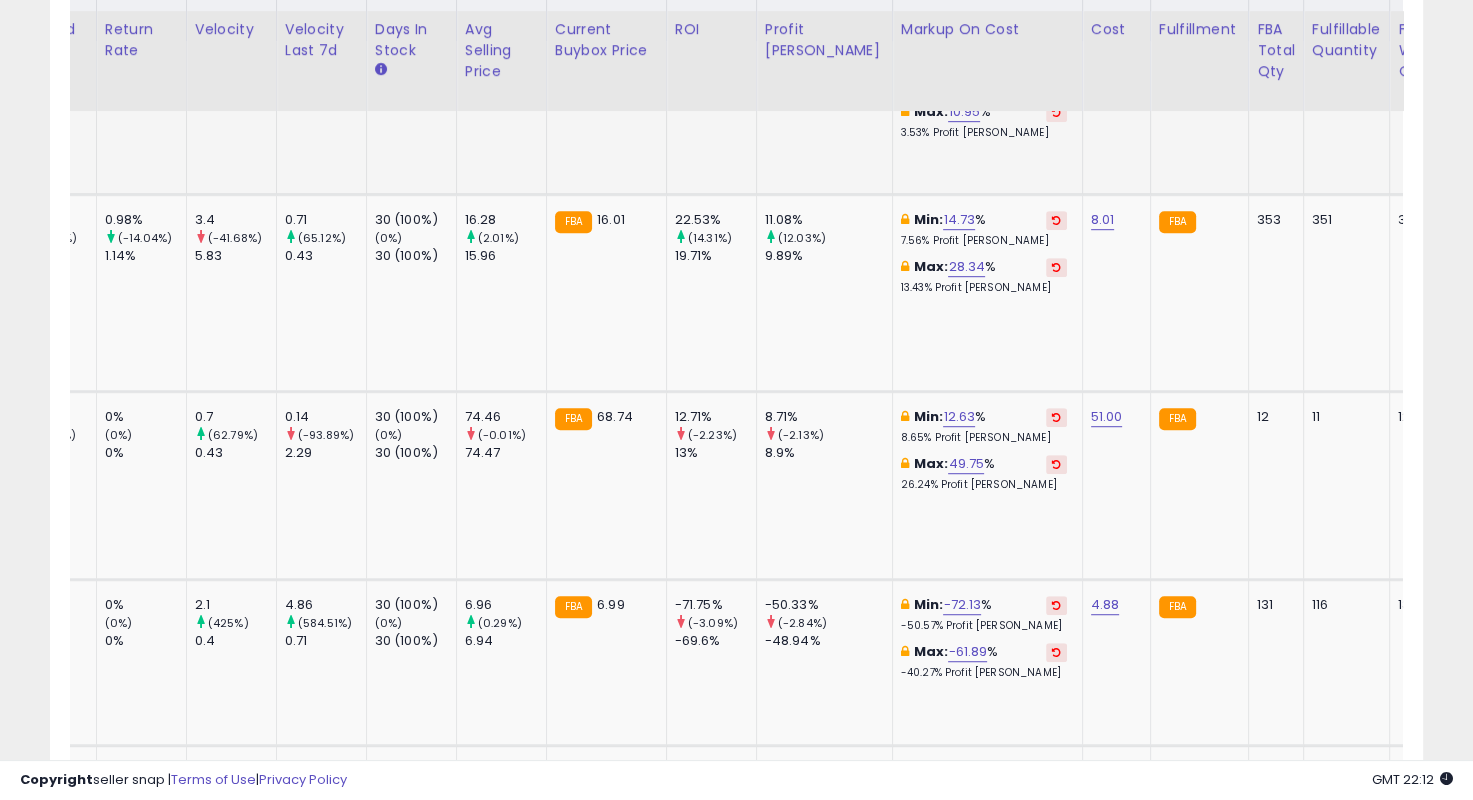 scroll, scrollTop: 1090, scrollLeft: 0, axis: vertical 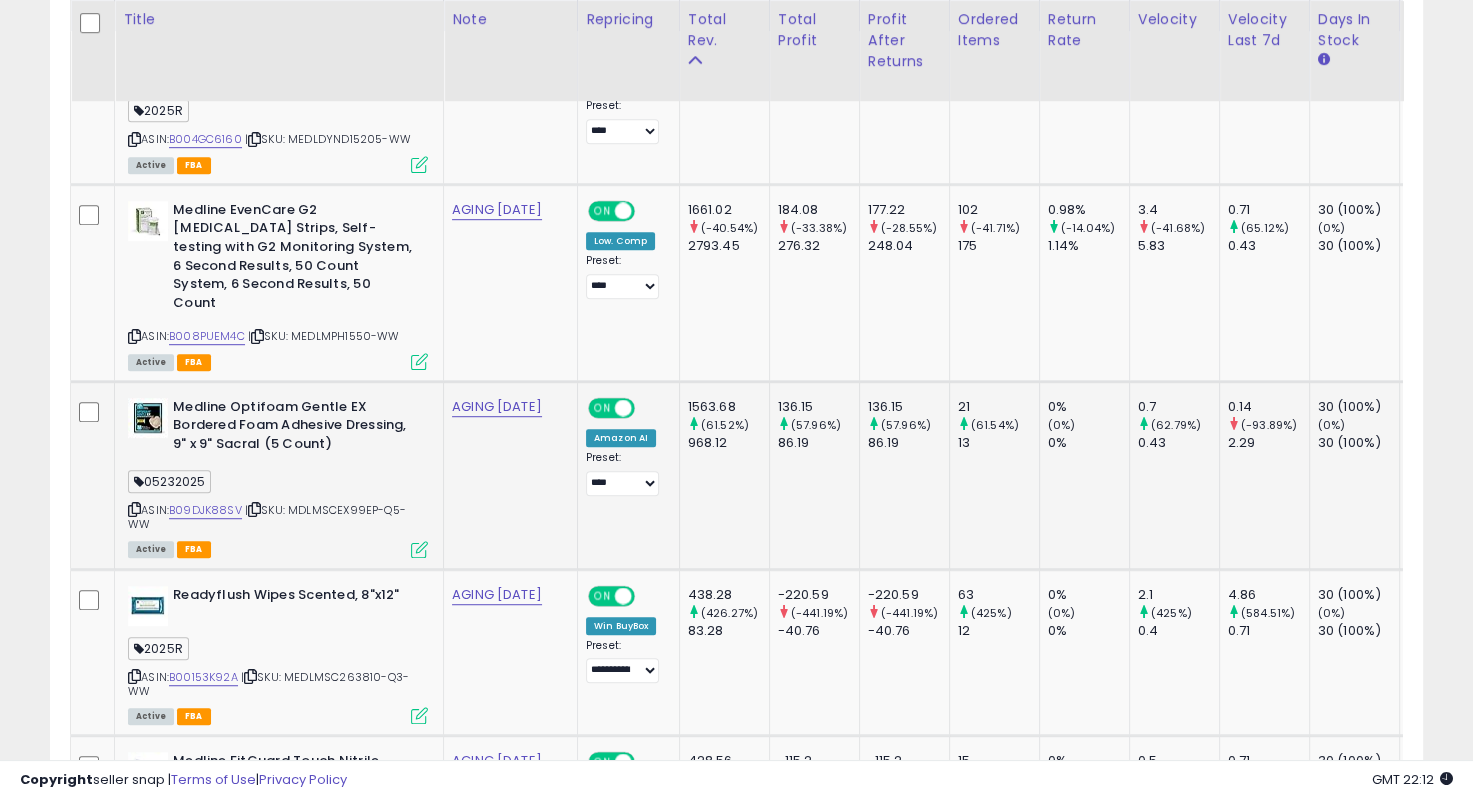 click on "136.15     (57.96%)   86.19" 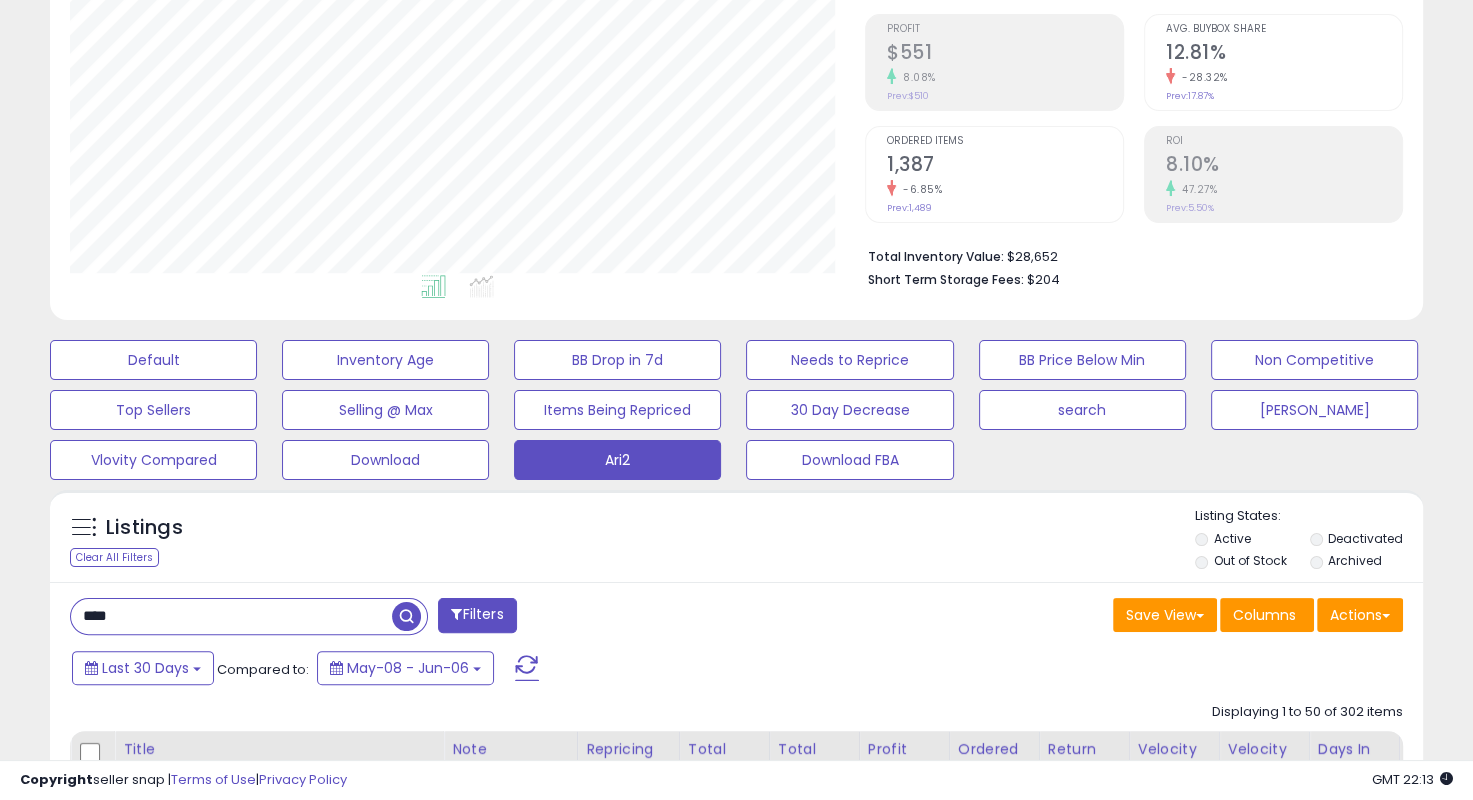 click on "****" at bounding box center [231, 616] 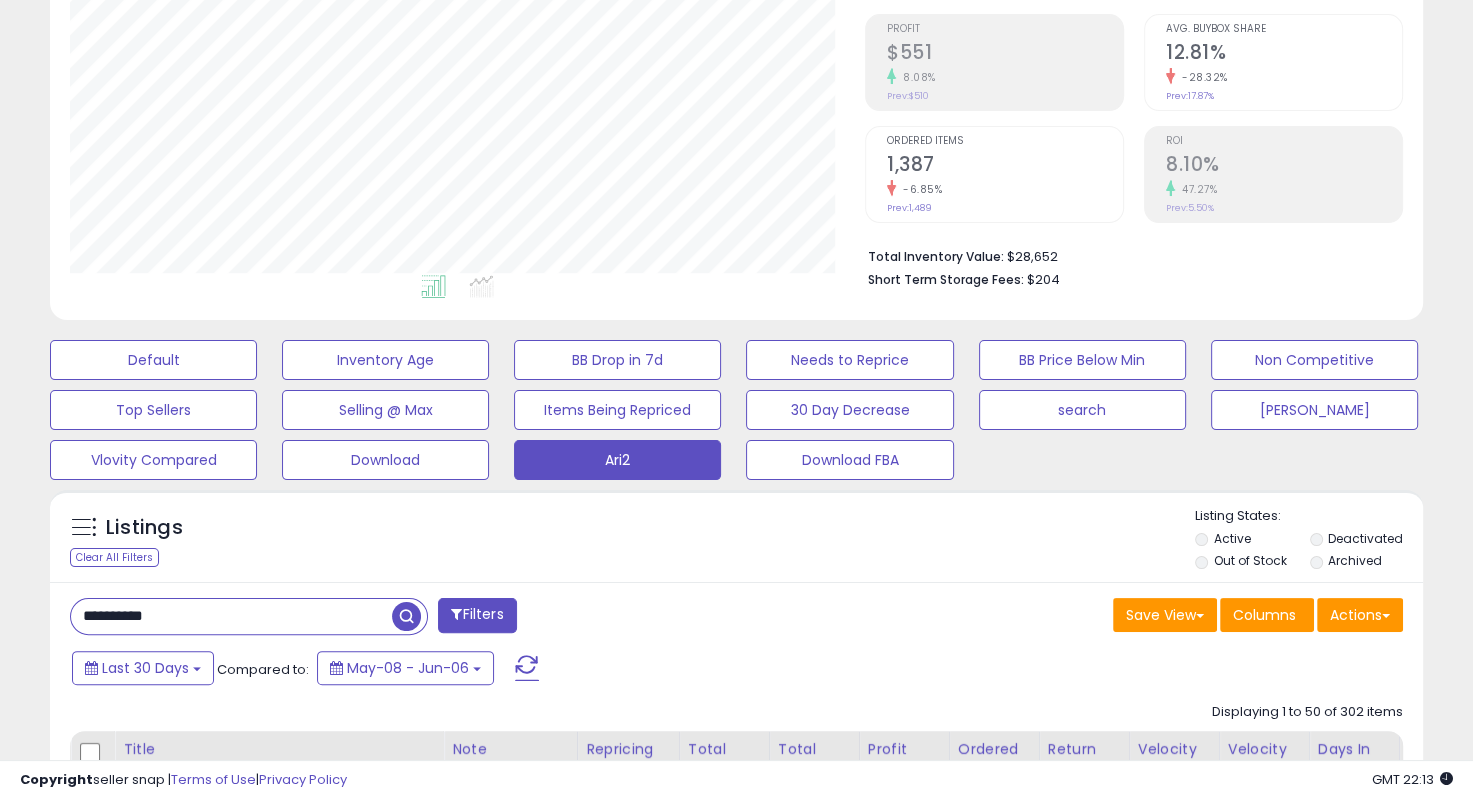 type on "**********" 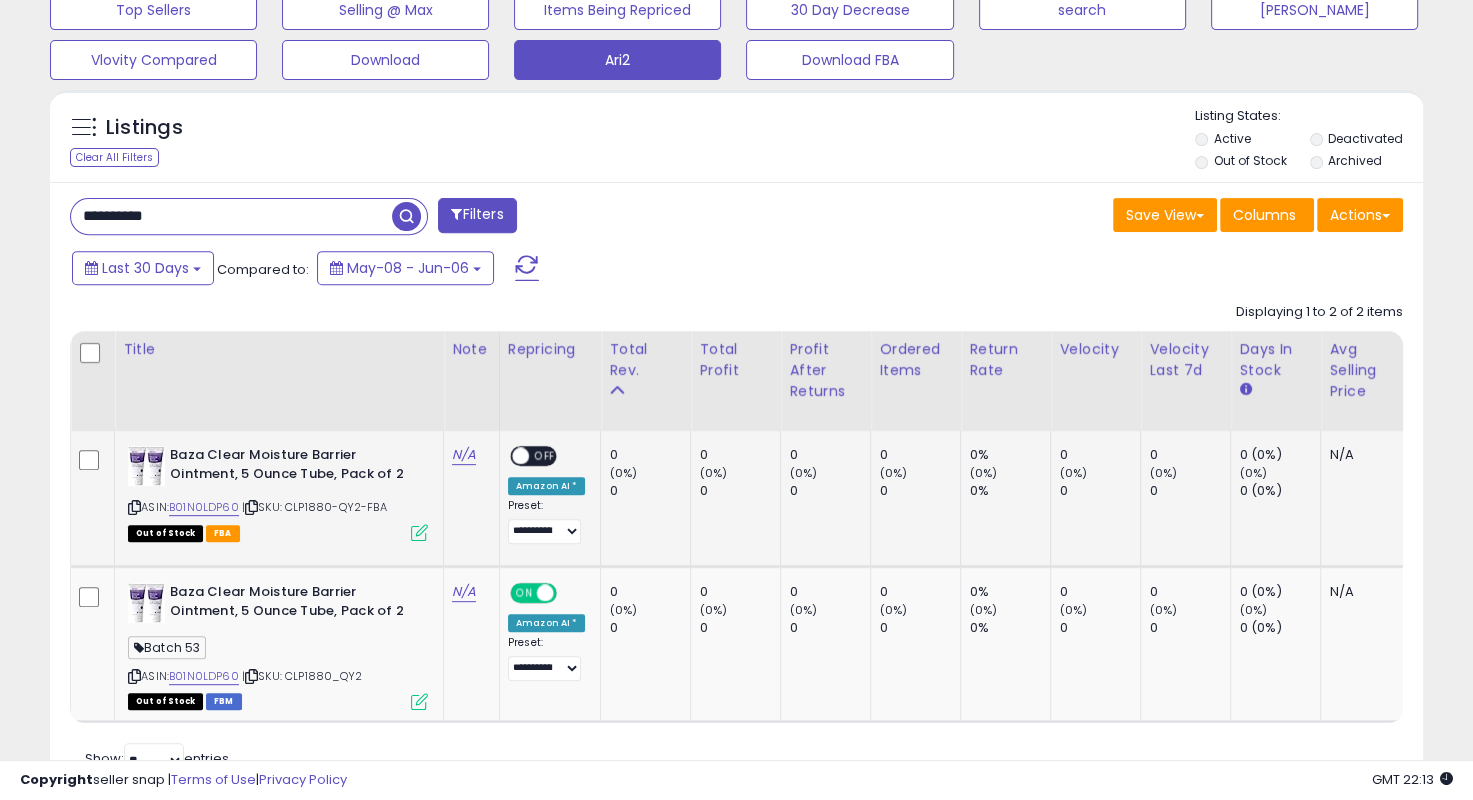 click on "Baza Clear Moisture Barrier Ointment, 5 Ounce Tube, Pack of 2" at bounding box center (291, 467) 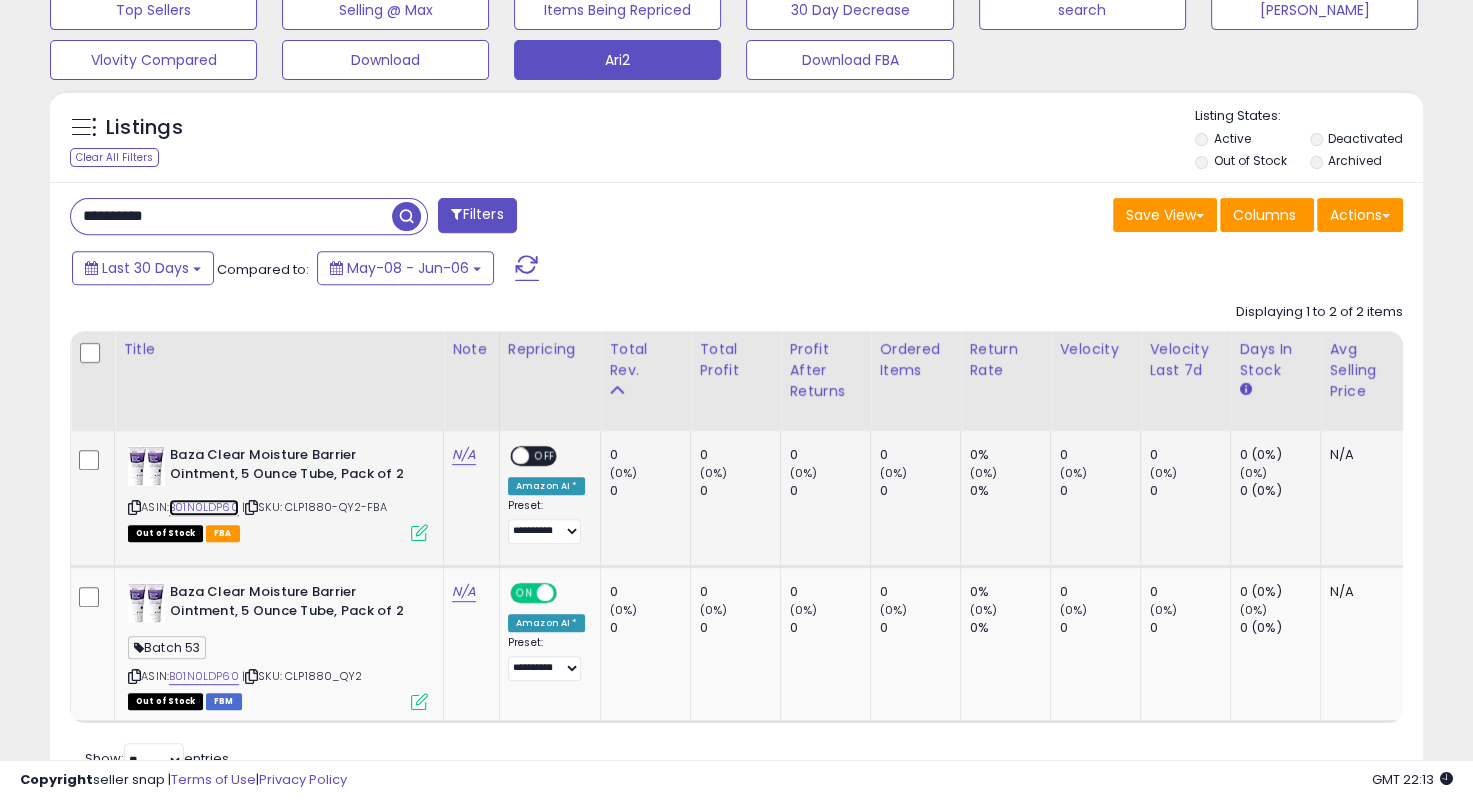 click on "B01N0LDP60" at bounding box center [204, 507] 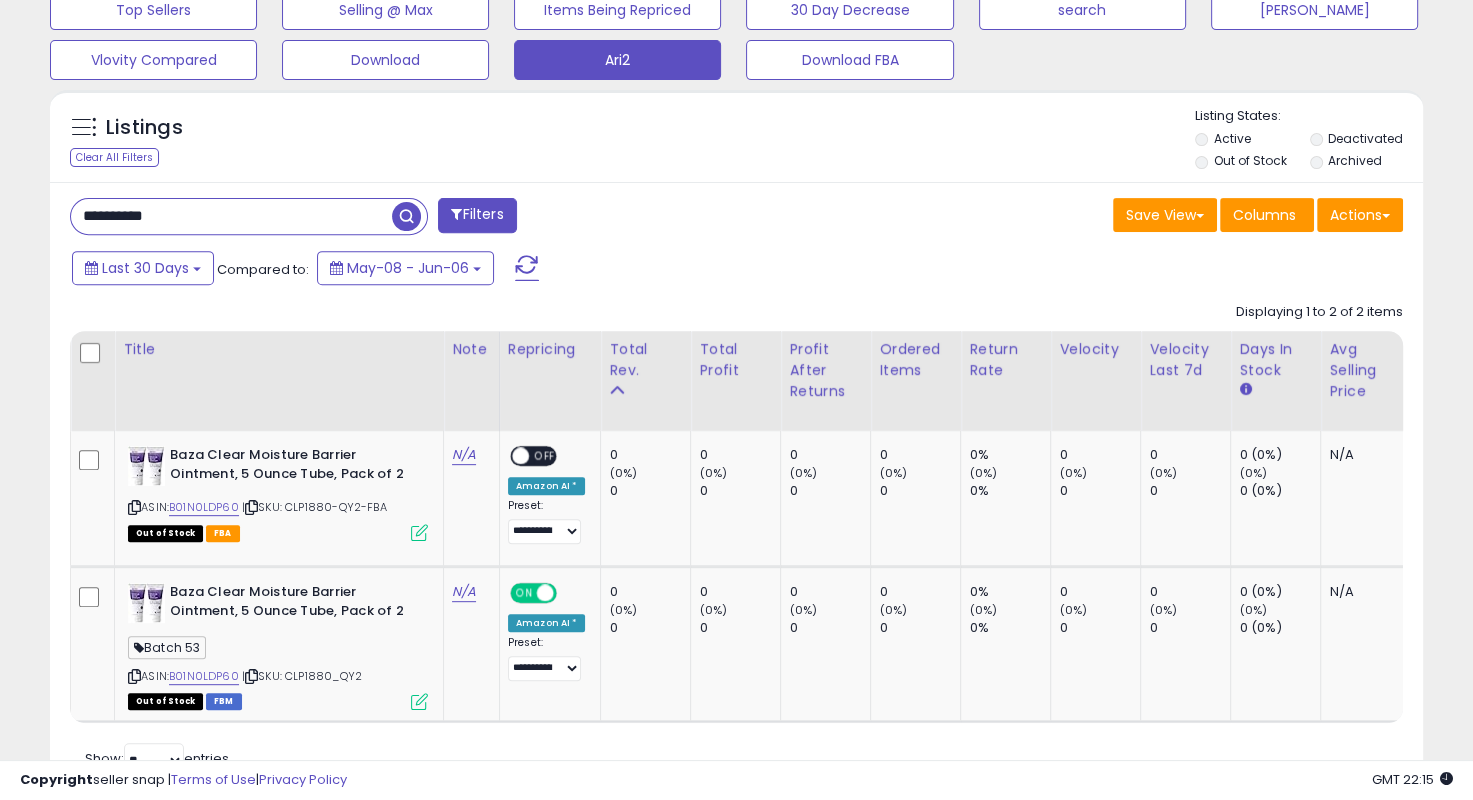 click on "**********" at bounding box center [231, 216] 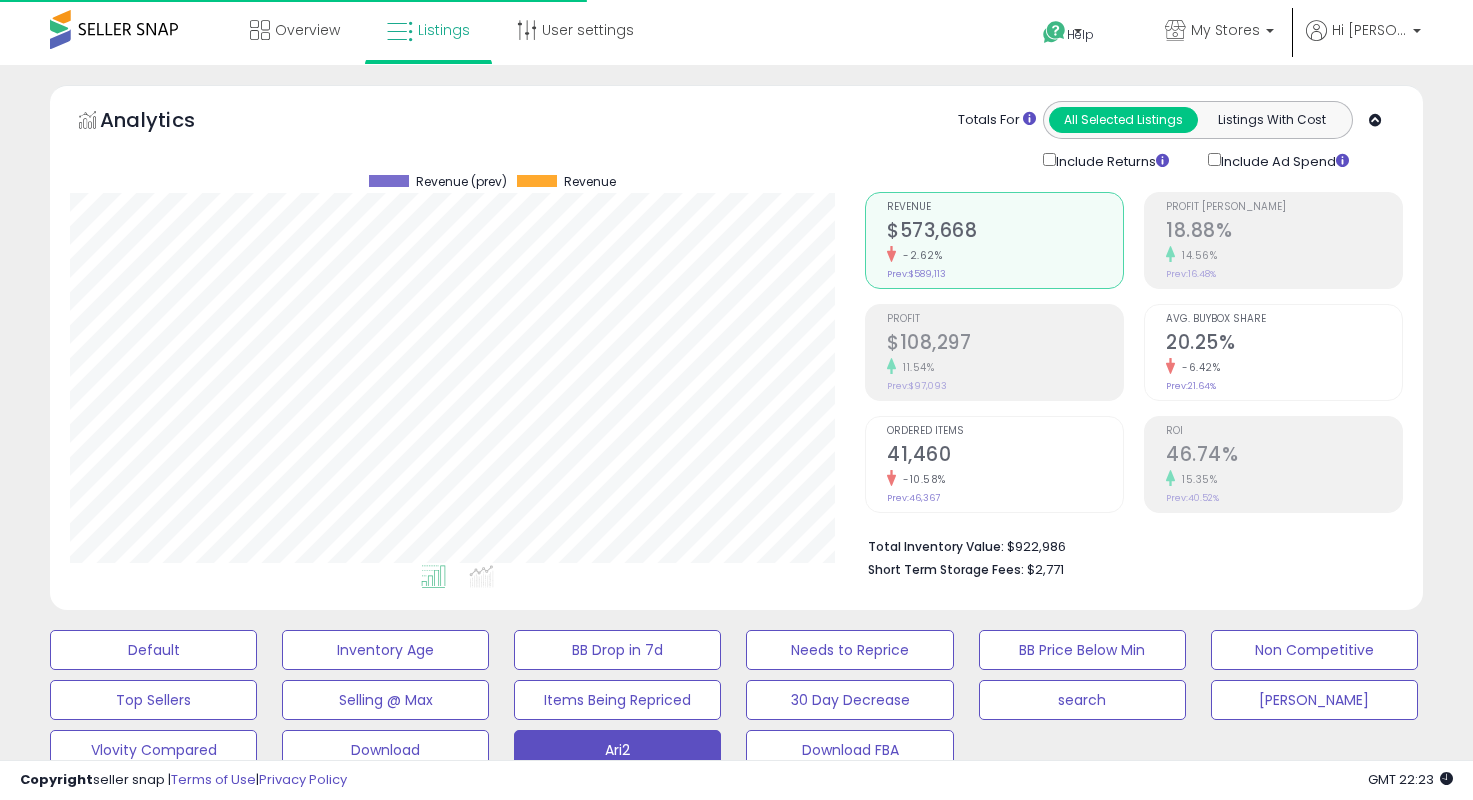 select on "**" 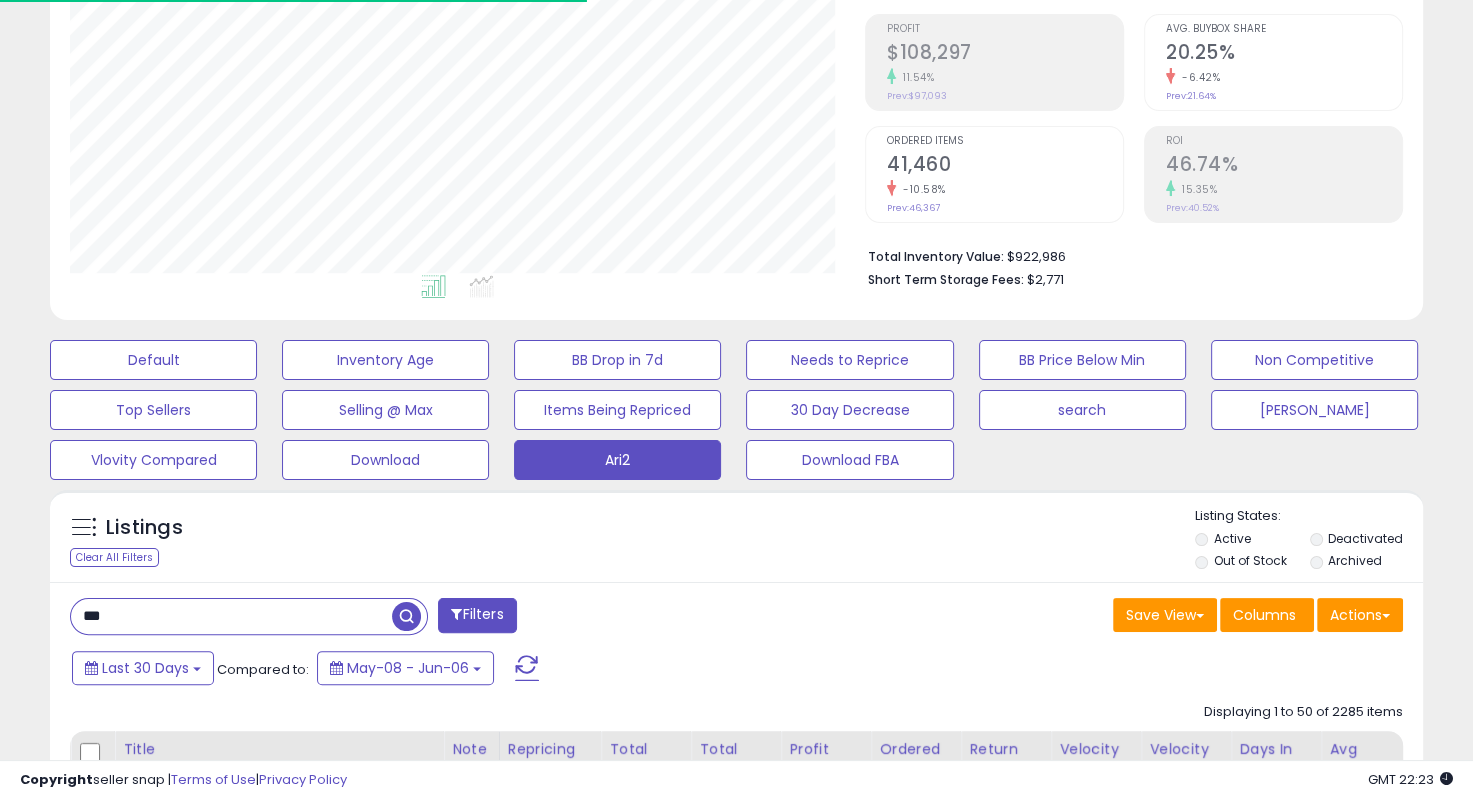 scroll, scrollTop: 290, scrollLeft: 0, axis: vertical 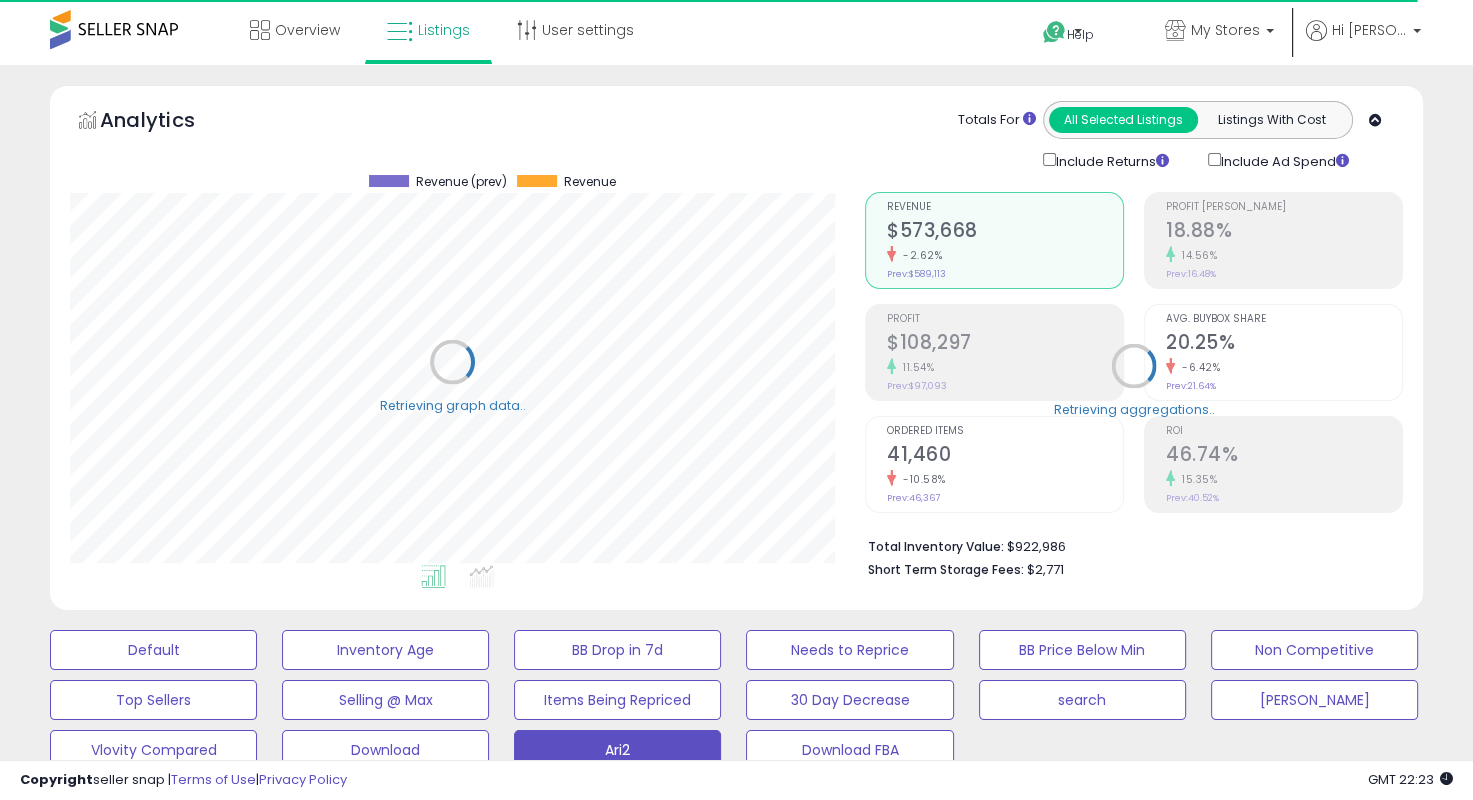 click on "Totals For
All Selected Listings
Listings With Cost
Include Returns
Include Ad Spend" at bounding box center (1126, 136) 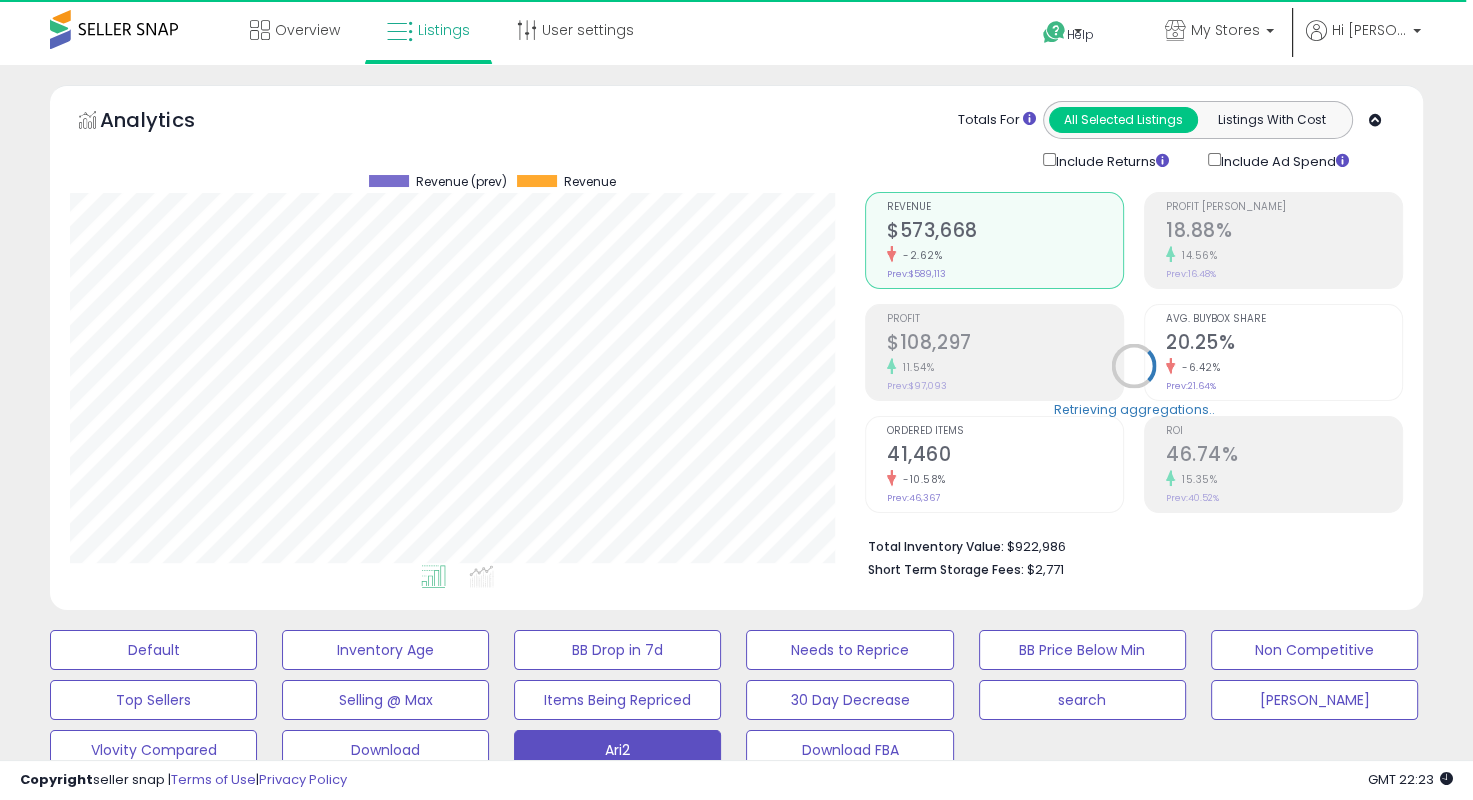 scroll, scrollTop: 999589, scrollLeft: 999204, axis: both 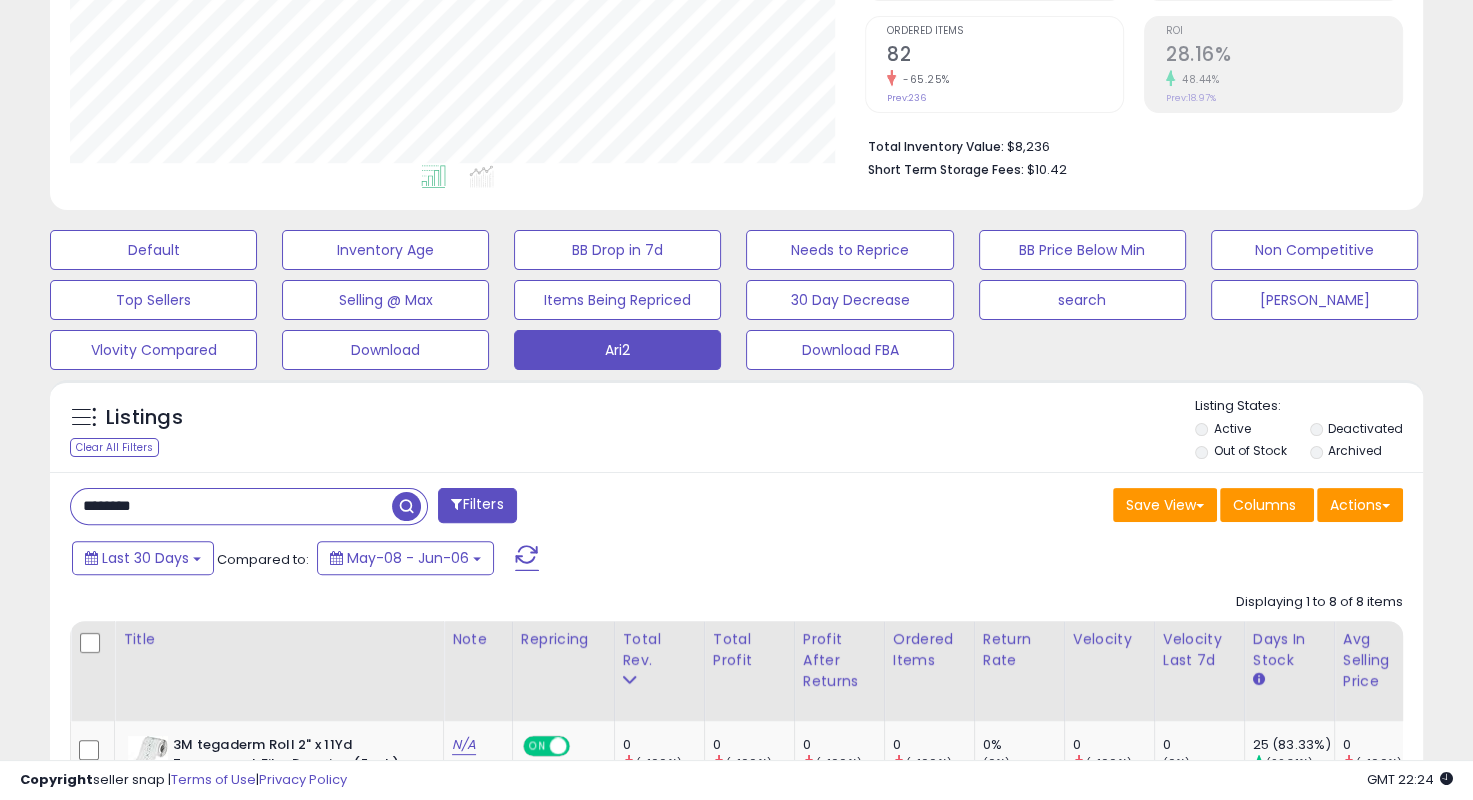 drag, startPoint x: 254, startPoint y: 501, endPoint x: 167, endPoint y: 496, distance: 87.14356 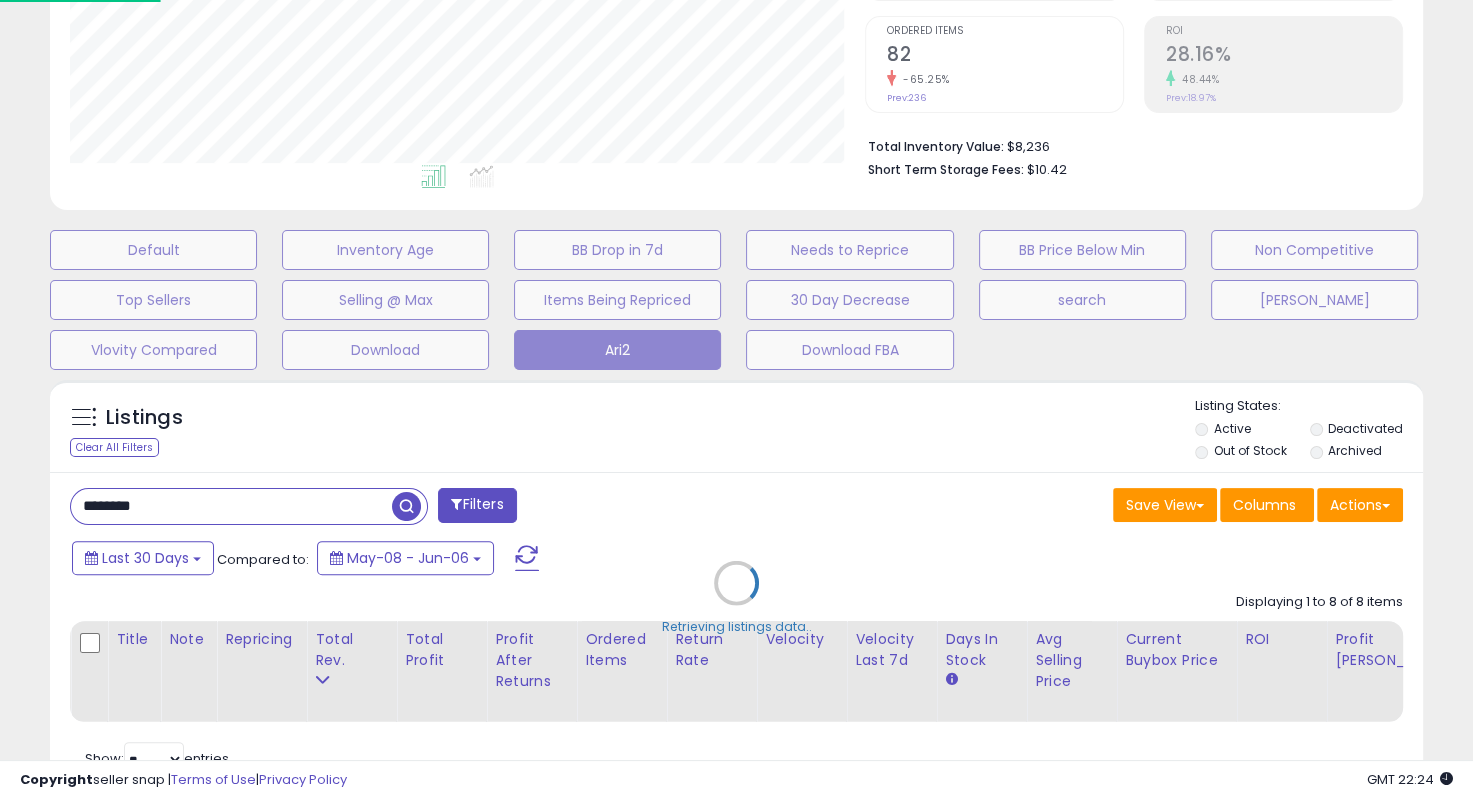 scroll, scrollTop: 999589, scrollLeft: 999196, axis: both 